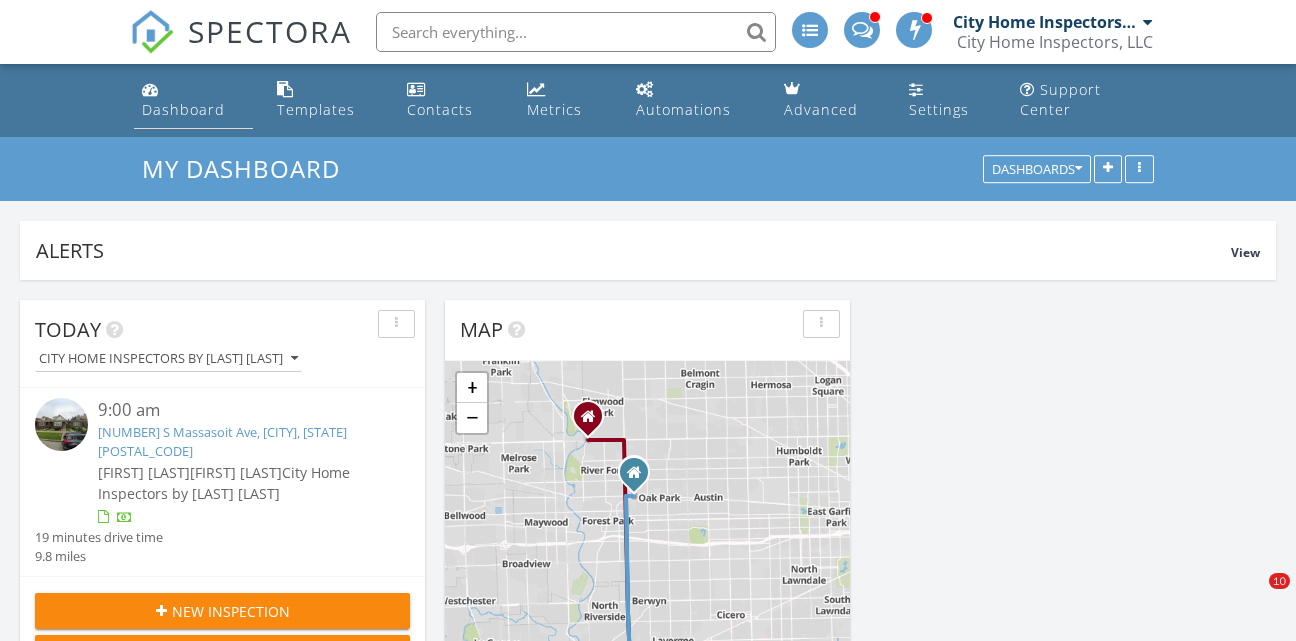 scroll, scrollTop: 0, scrollLeft: 0, axis: both 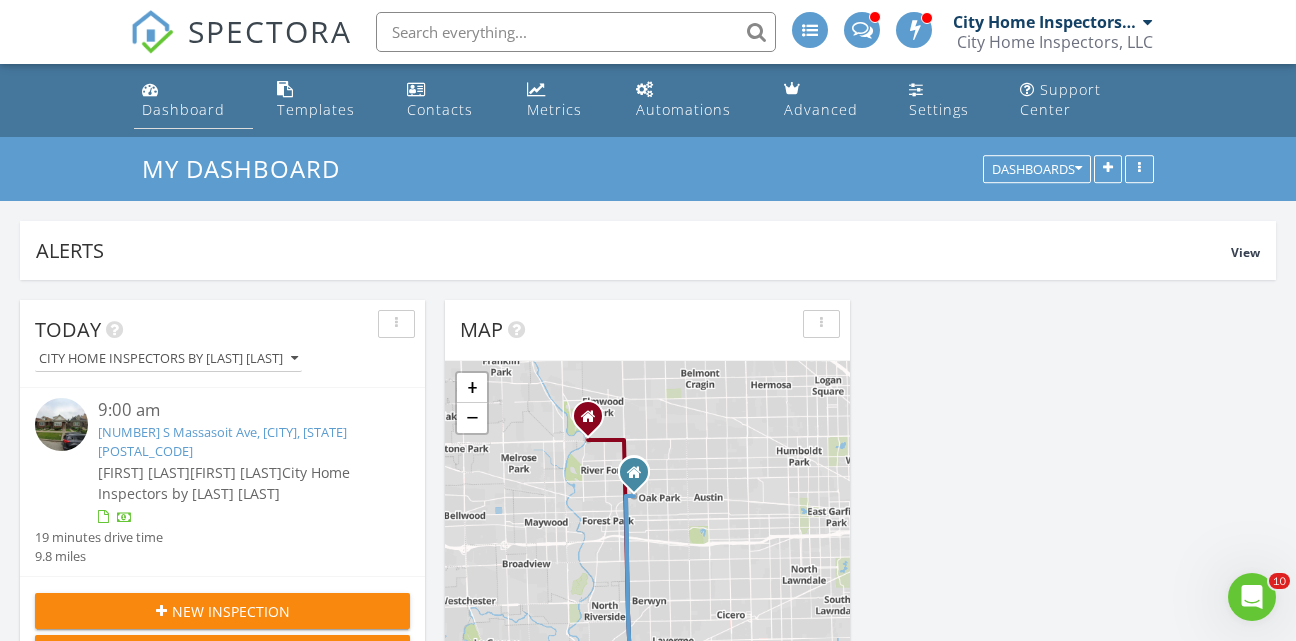 click on "Dashboard" at bounding box center [183, 109] 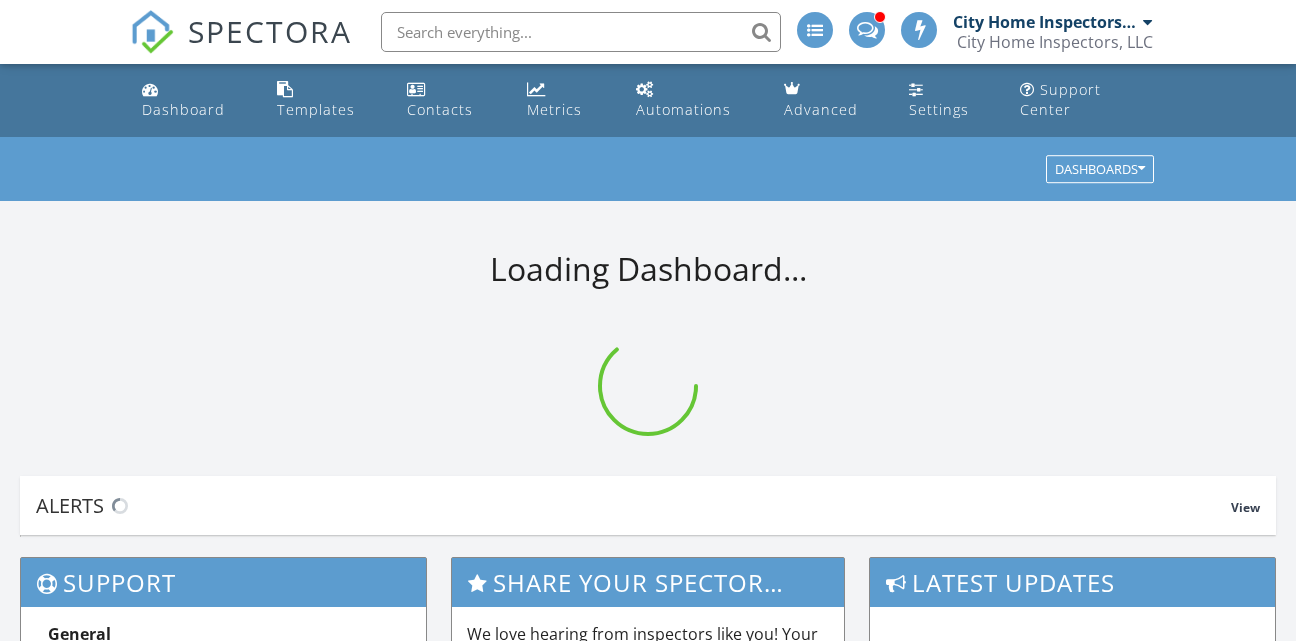 scroll, scrollTop: 0, scrollLeft: 0, axis: both 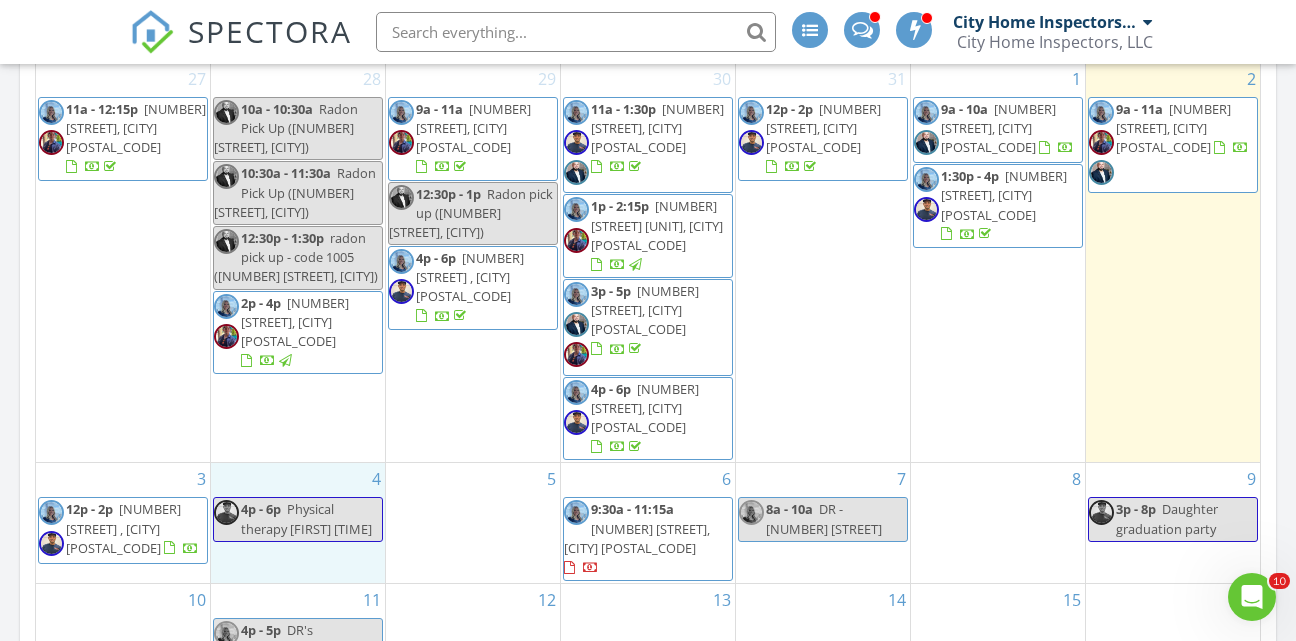 click on "[NUMBER]         [TIME]         Physical therapy [FIRST] [TIME]" at bounding box center [298, 523] 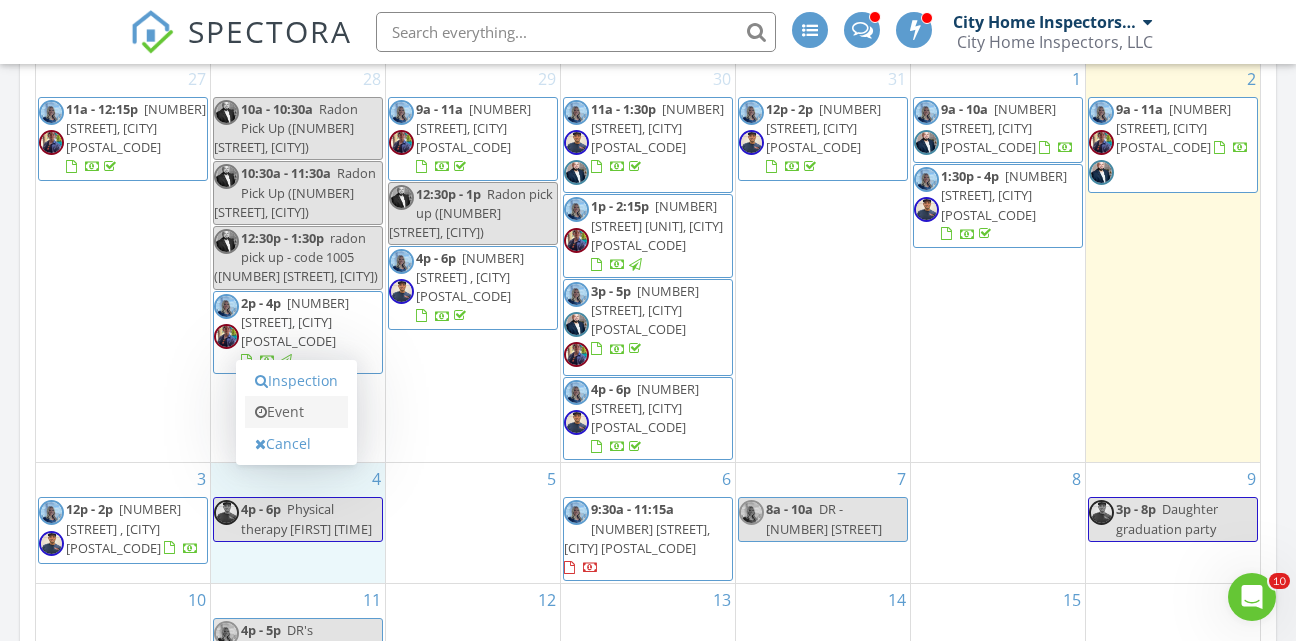 click on "Event" at bounding box center [296, 412] 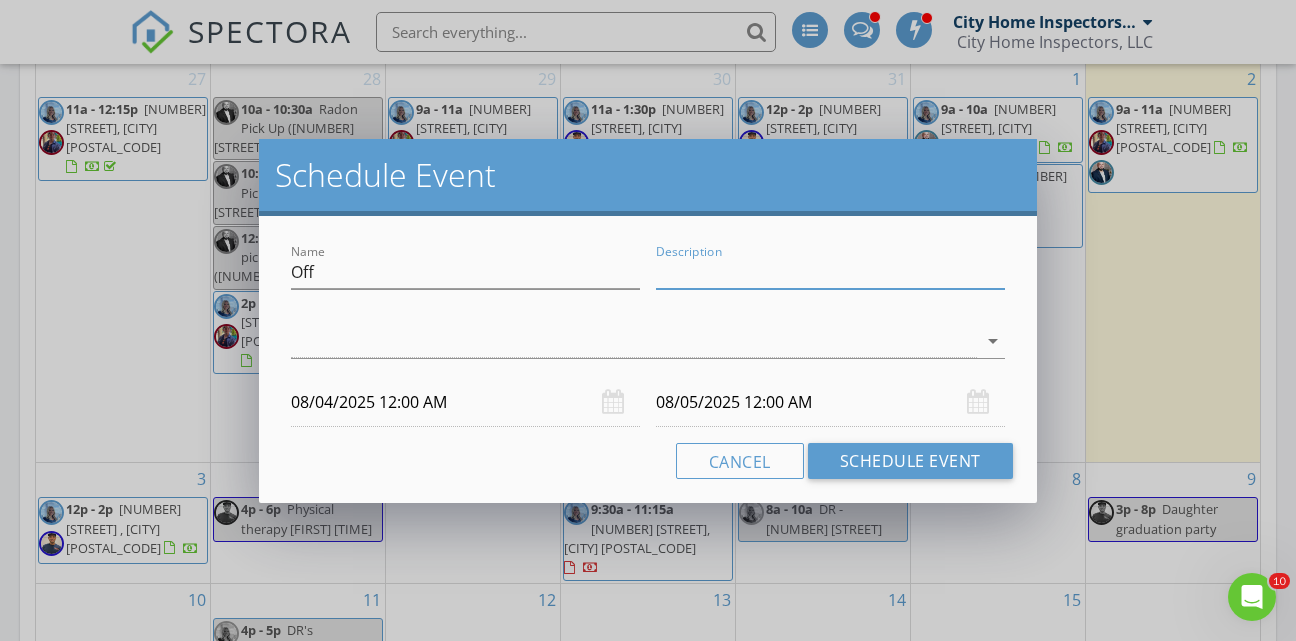 click on "Description" at bounding box center [830, 272] 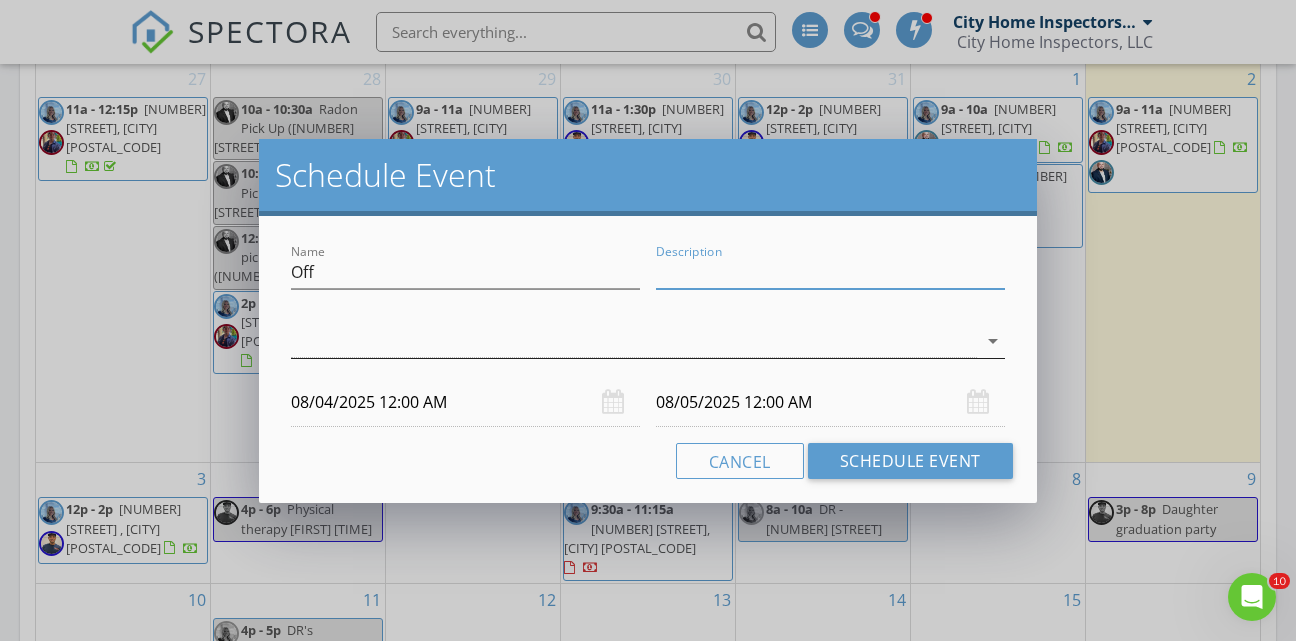 click at bounding box center (634, 341) 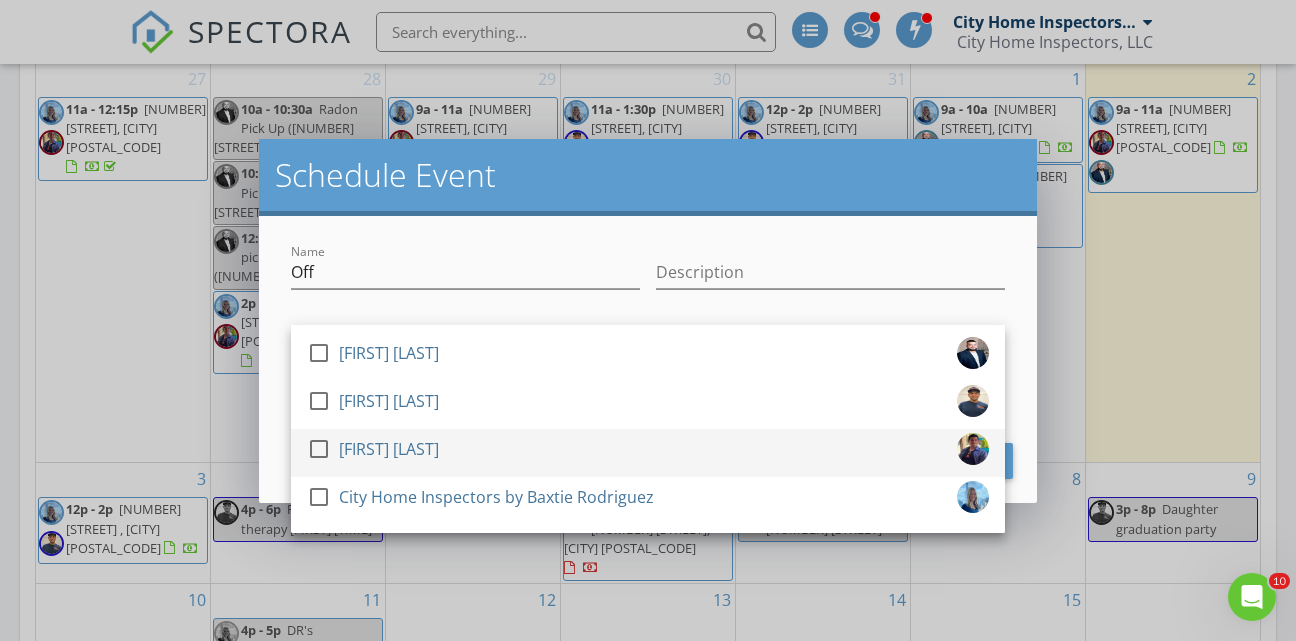 click on "check_box_outline_blank   [FIRST] [LAST]" at bounding box center (648, 453) 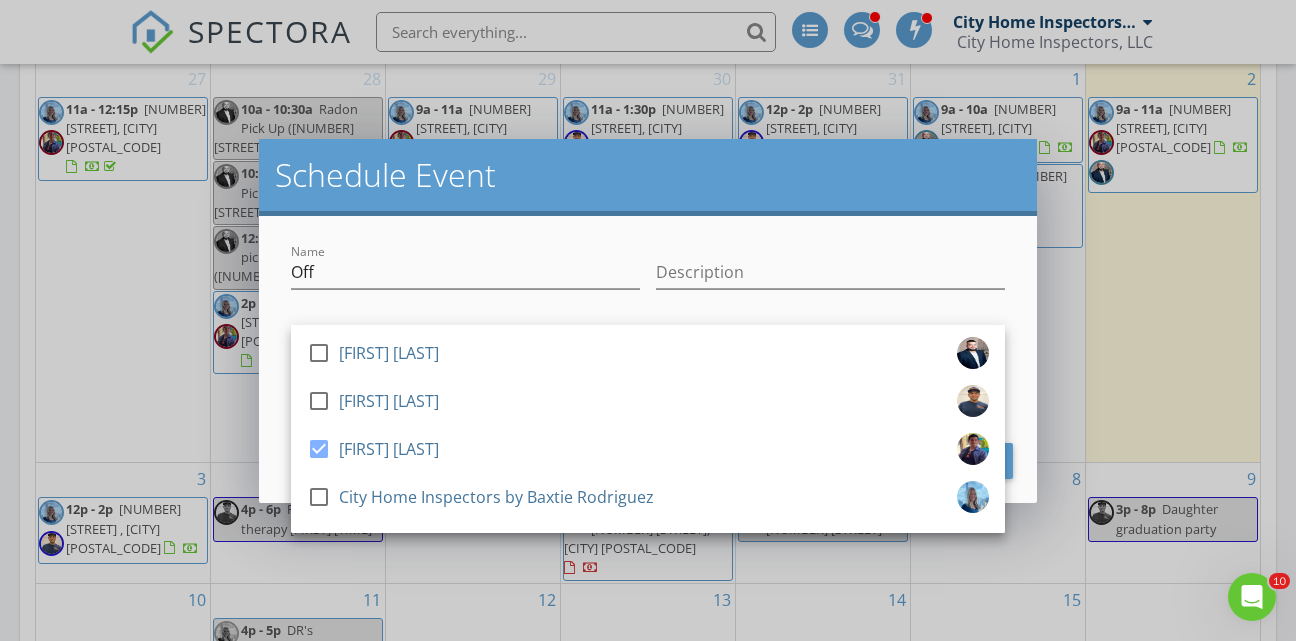 click on "Description" at bounding box center (830, 282) 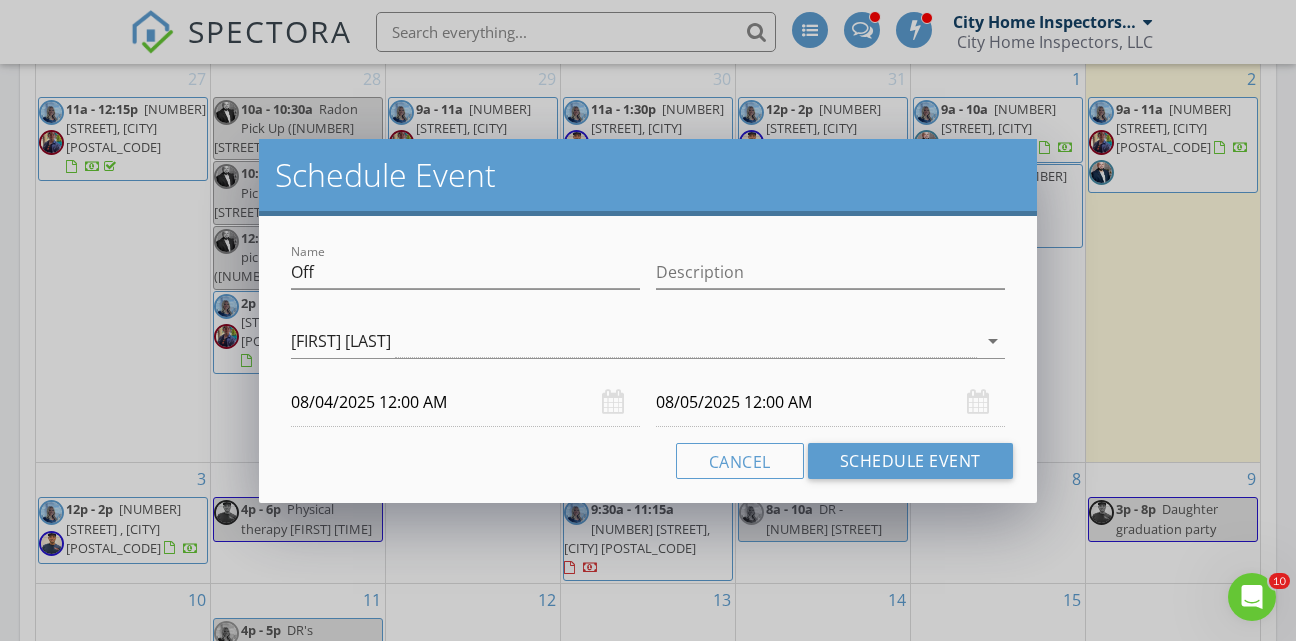 click on "08/04/2025 12:00 AM" at bounding box center [465, 402] 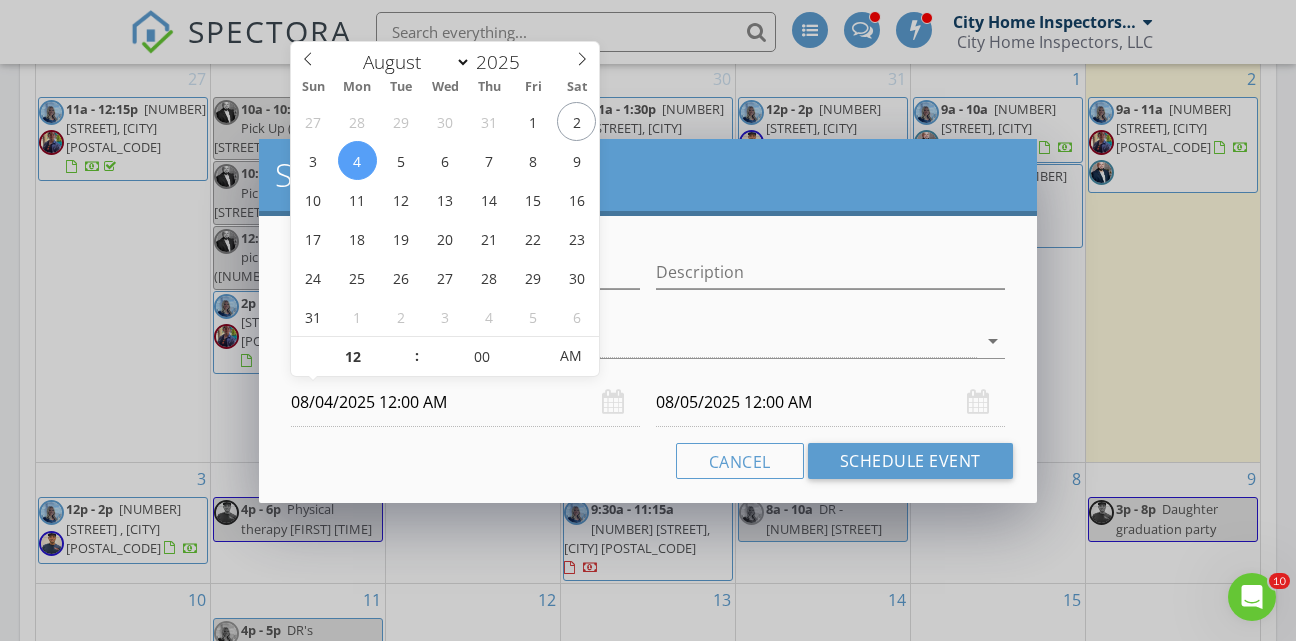 click on "08/05/2025 12:00 AM" at bounding box center (830, 402) 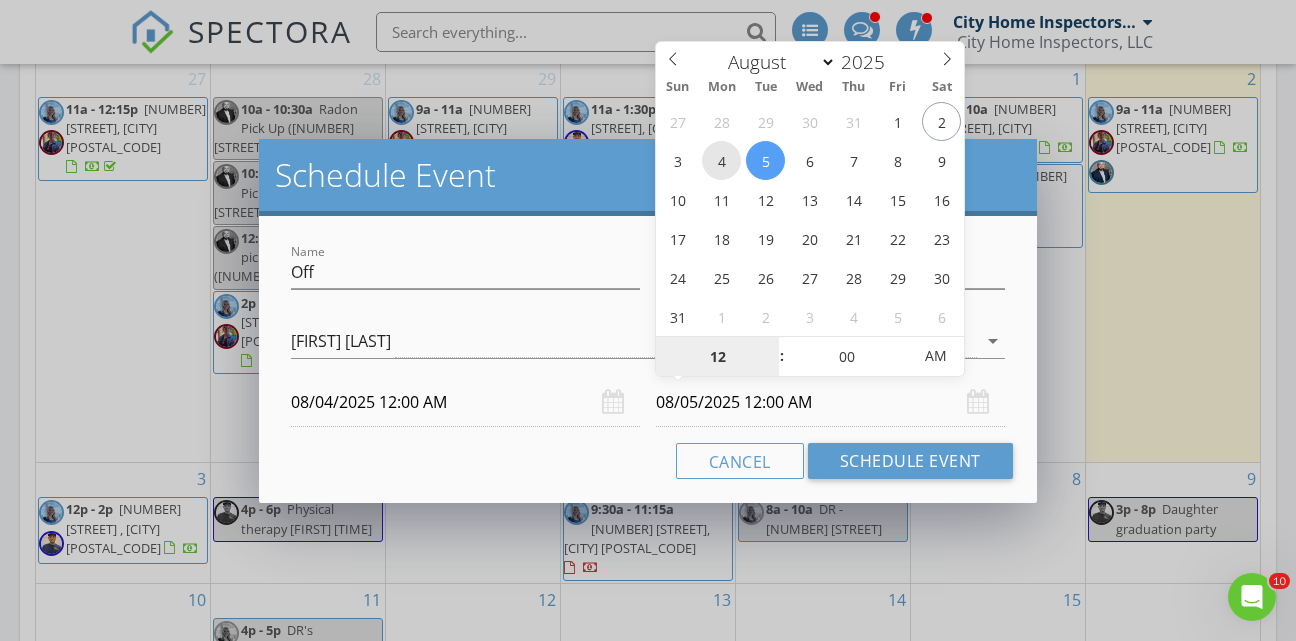 type on "08/04/2025 12:00 AM" 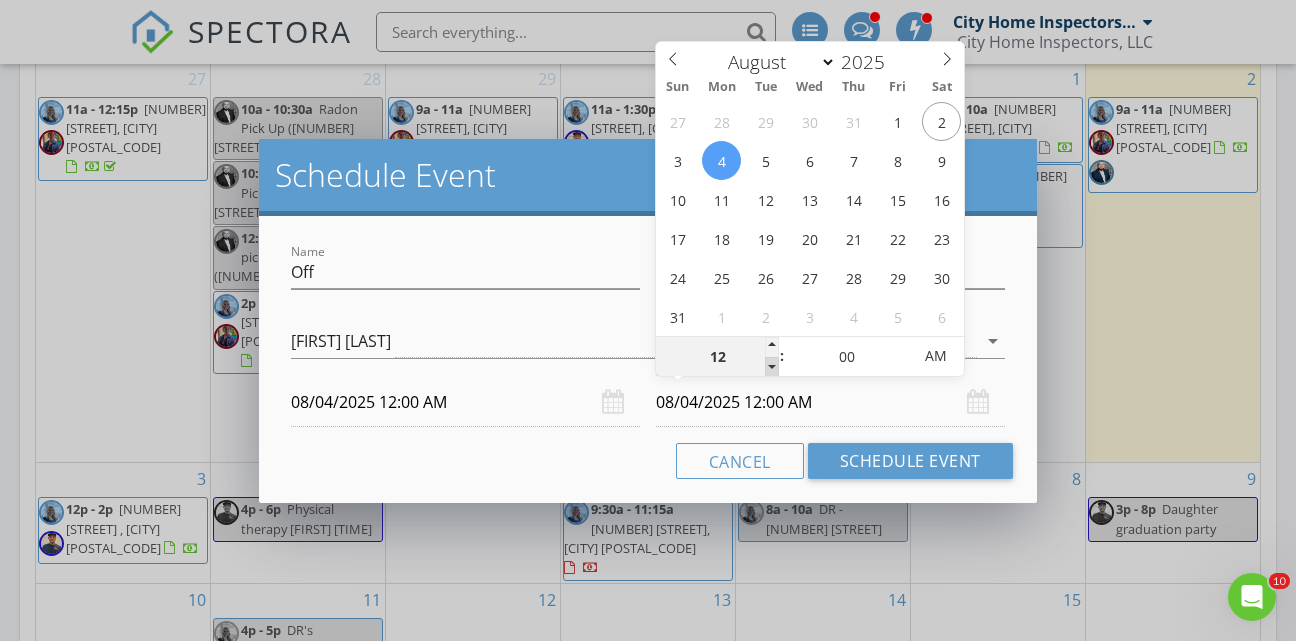 type on "11" 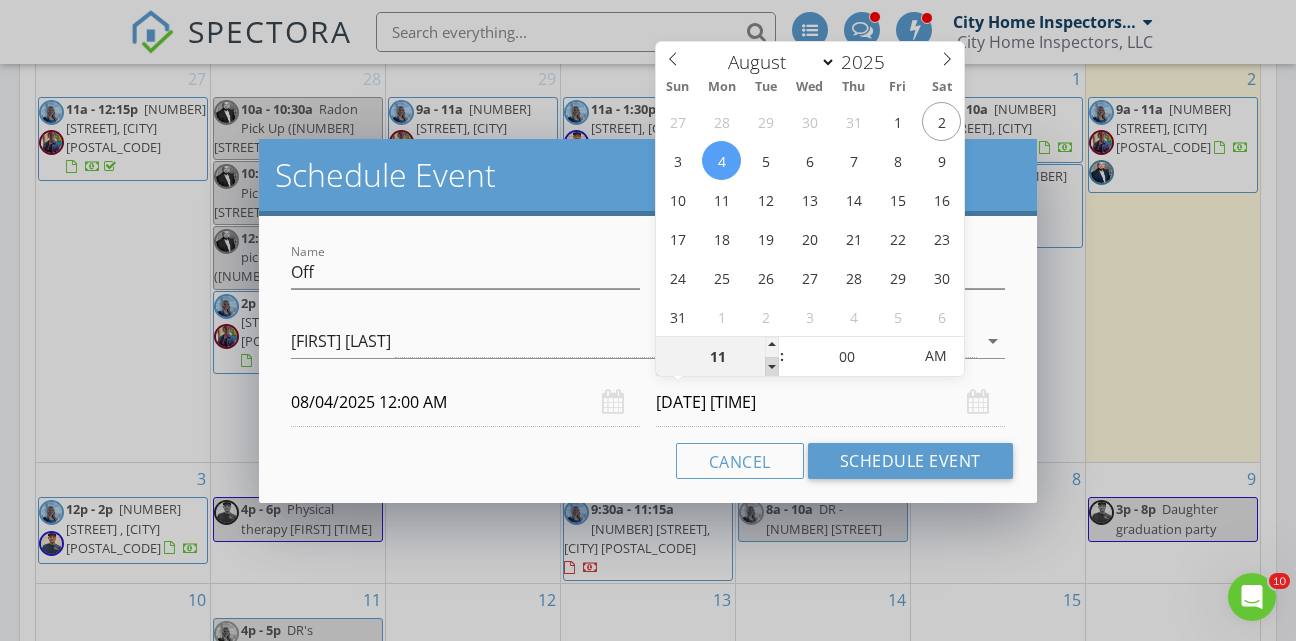click at bounding box center (772, 367) 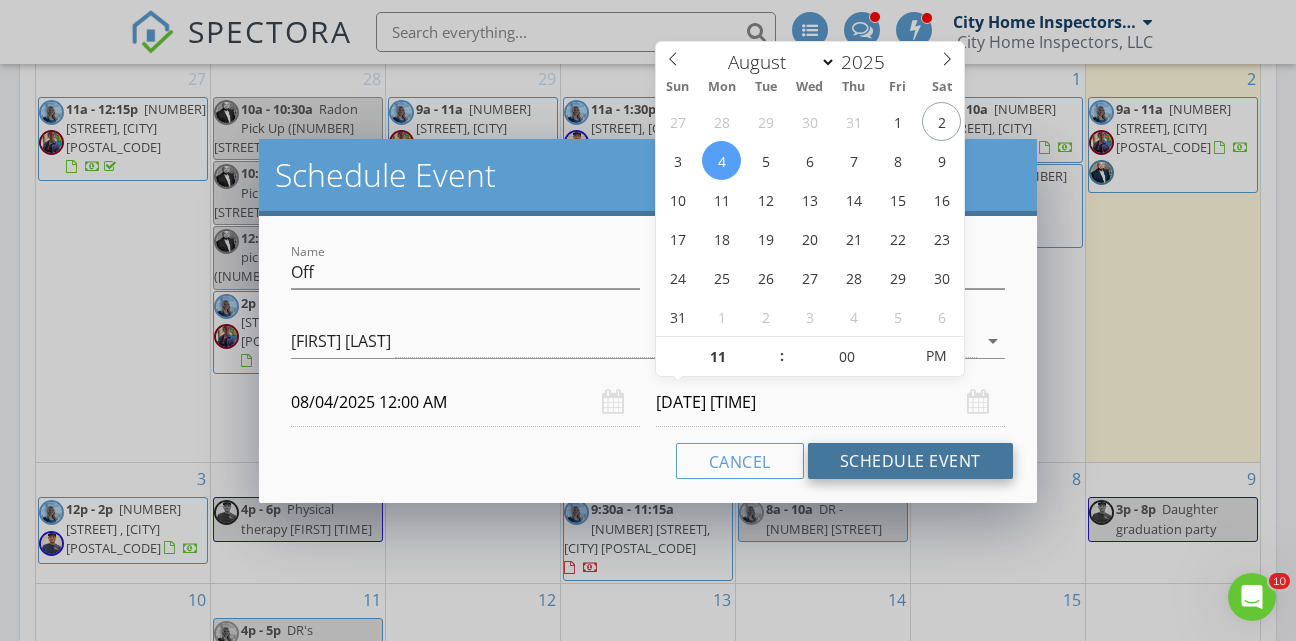 click on "Schedule Event" at bounding box center (910, 461) 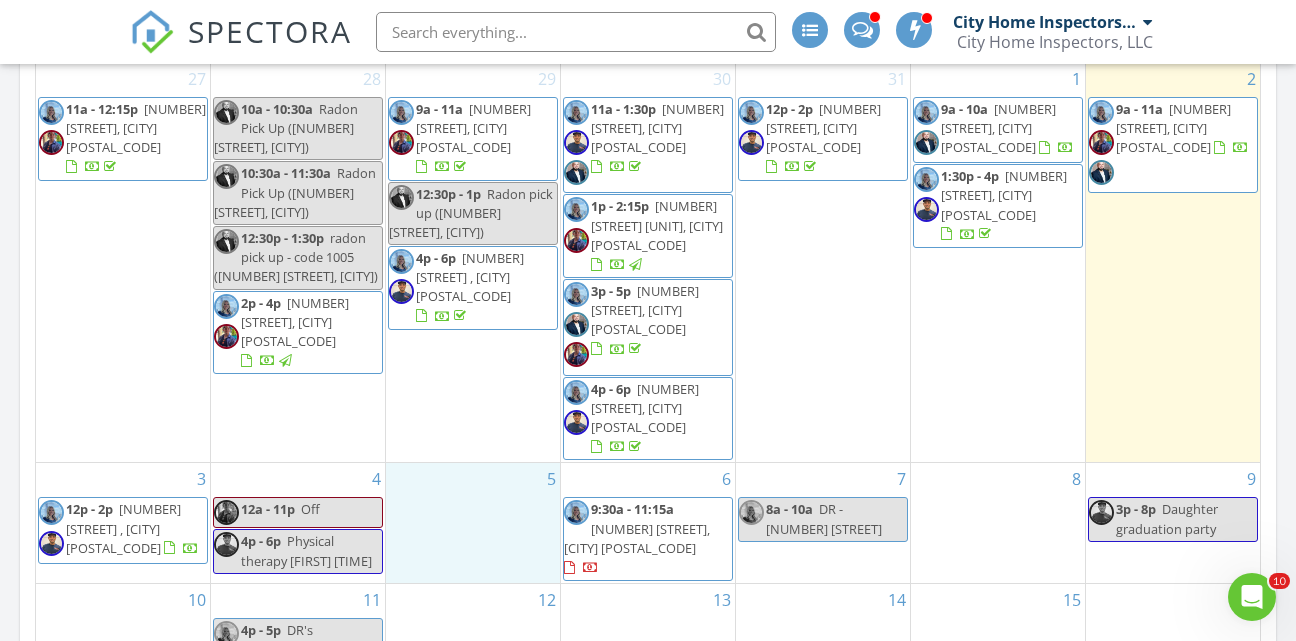click on "5" at bounding box center [473, 523] 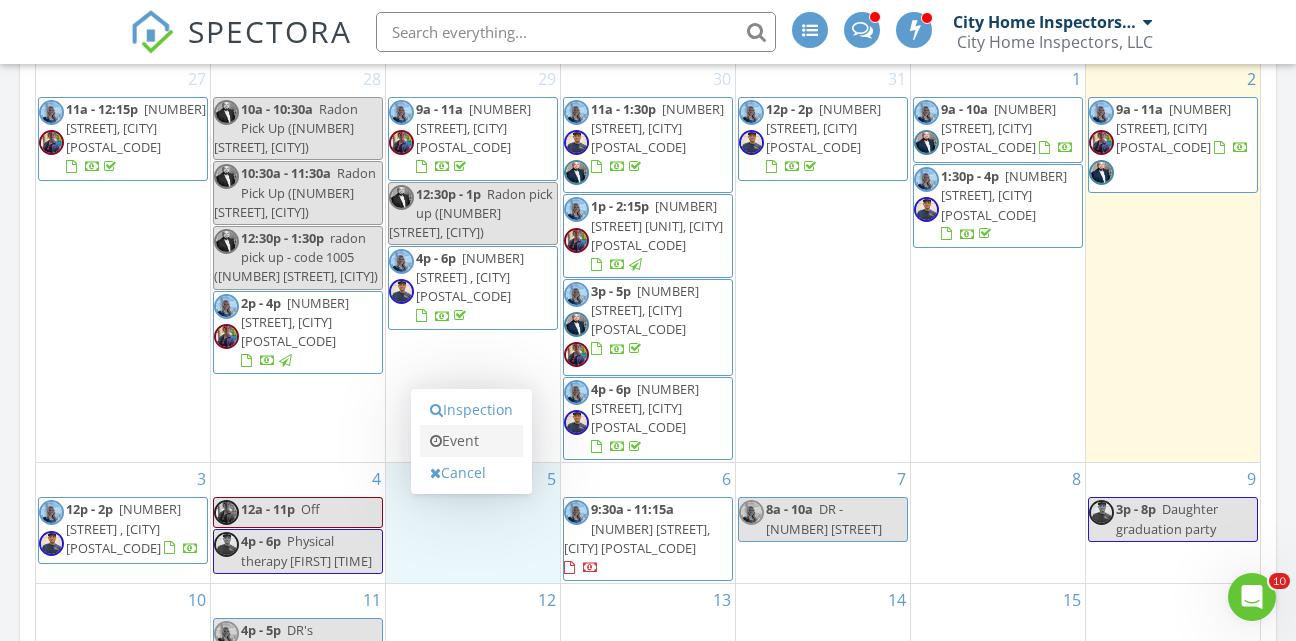 click on "Event" at bounding box center (471, 441) 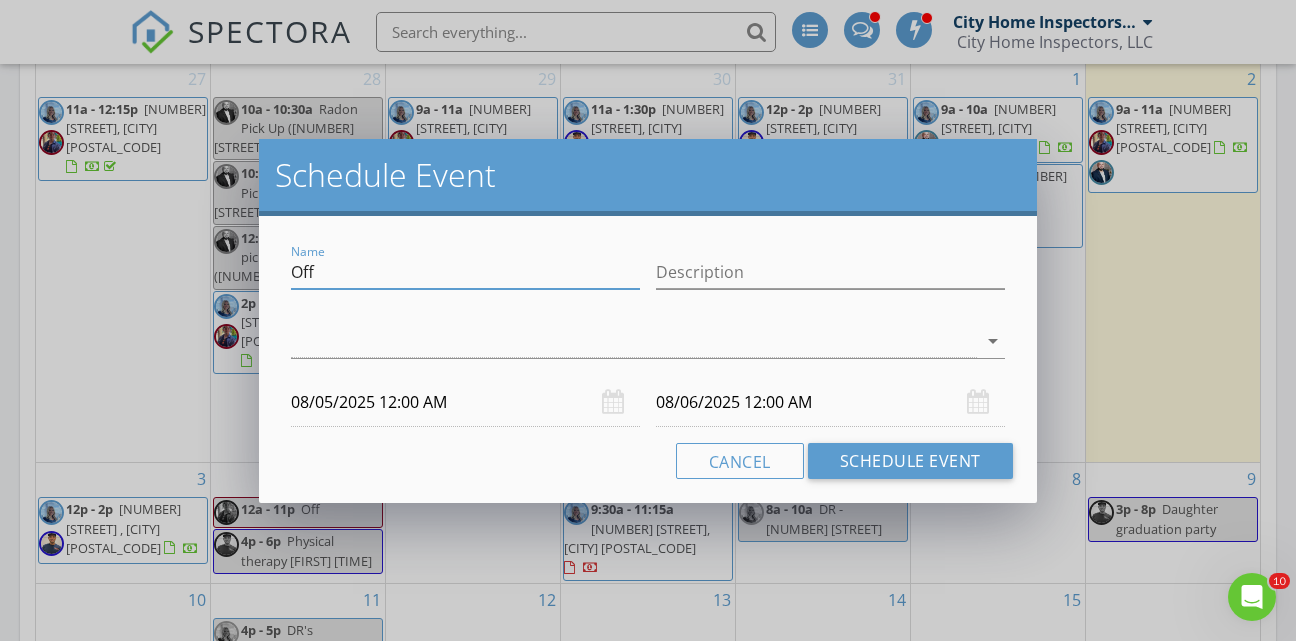 drag, startPoint x: 404, startPoint y: 278, endPoint x: 289, endPoint y: 273, distance: 115.10864 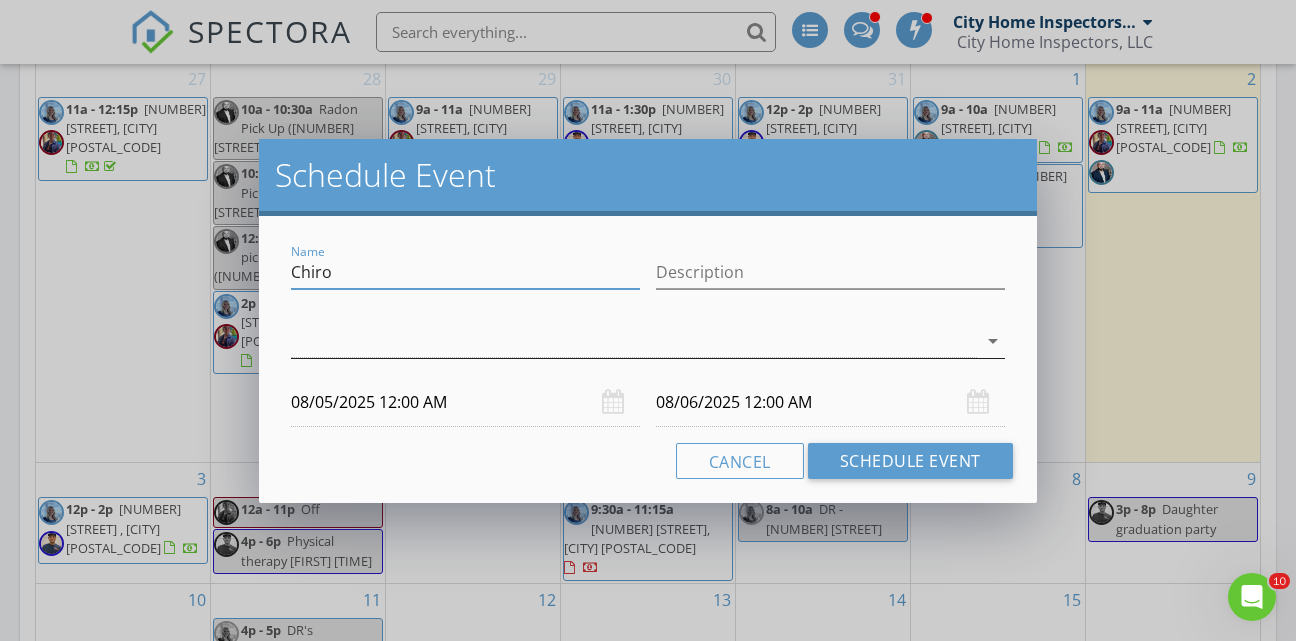 type on "Chiro" 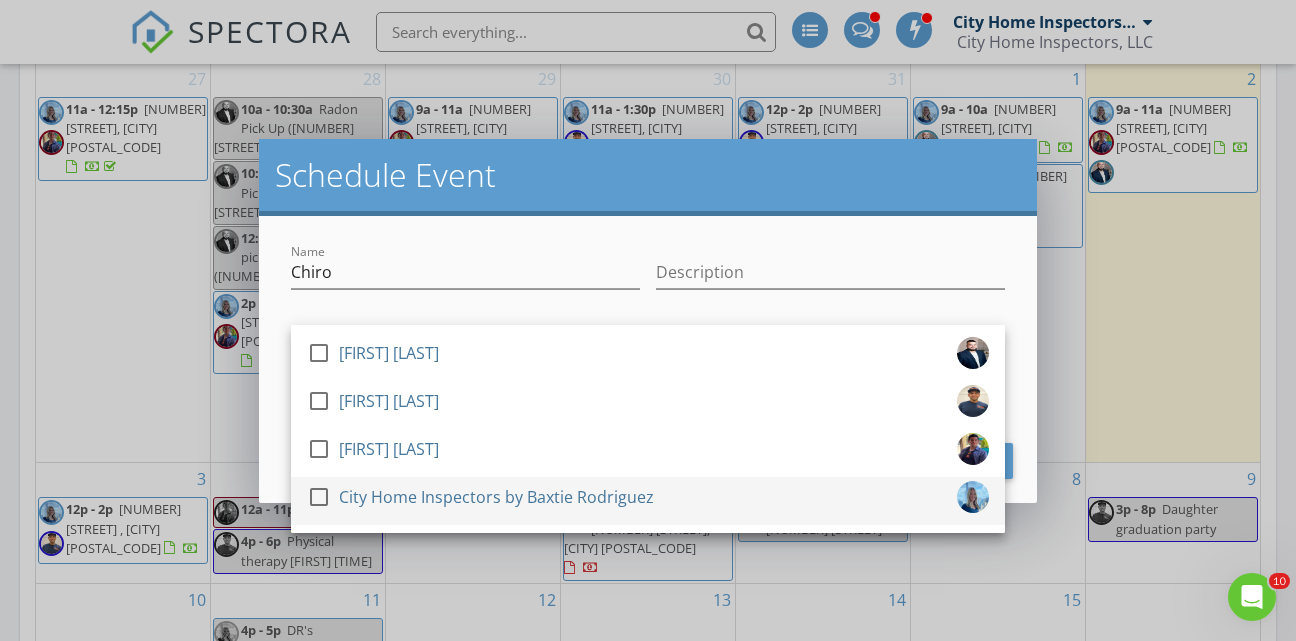 click on "City Home Inspectors by Baxtie Rodriguez" at bounding box center [496, 497] 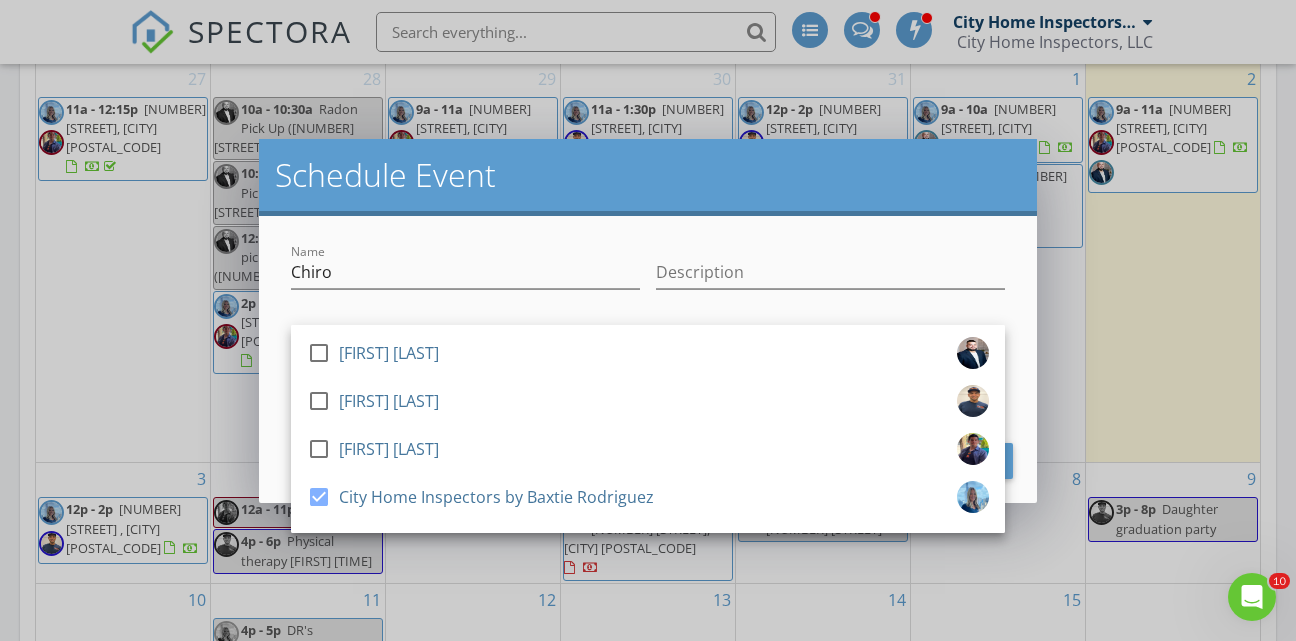click at bounding box center [465, 303] 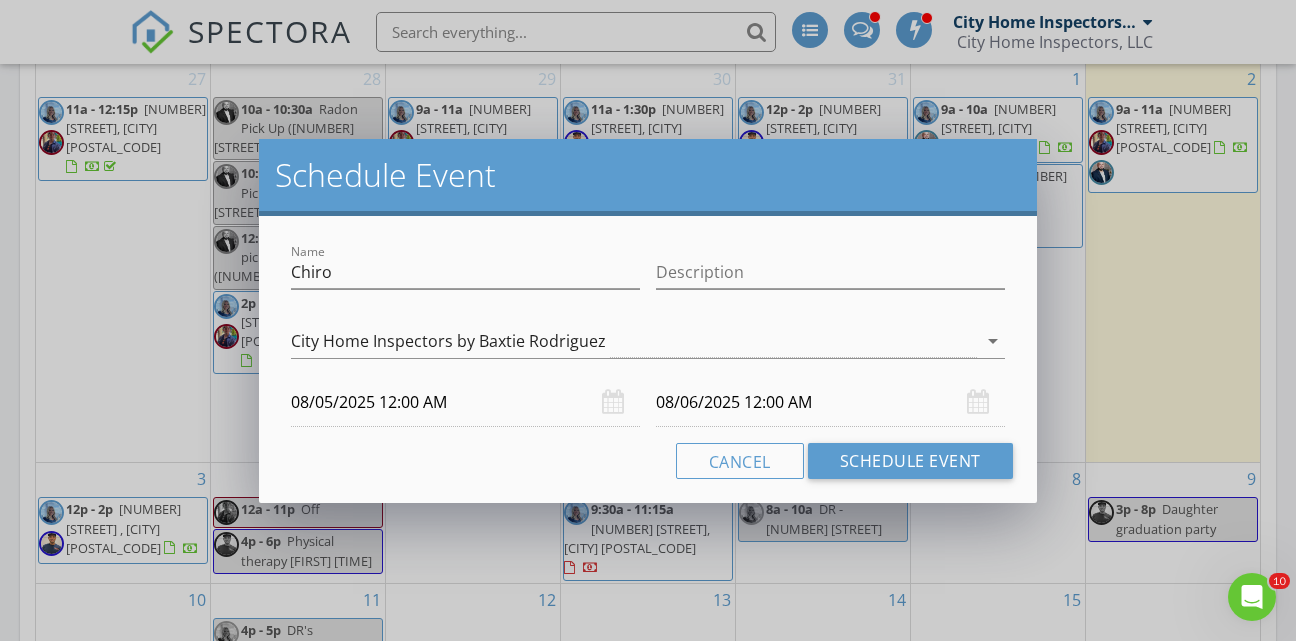 click on "08/05/2025 12:00 AM" at bounding box center [465, 402] 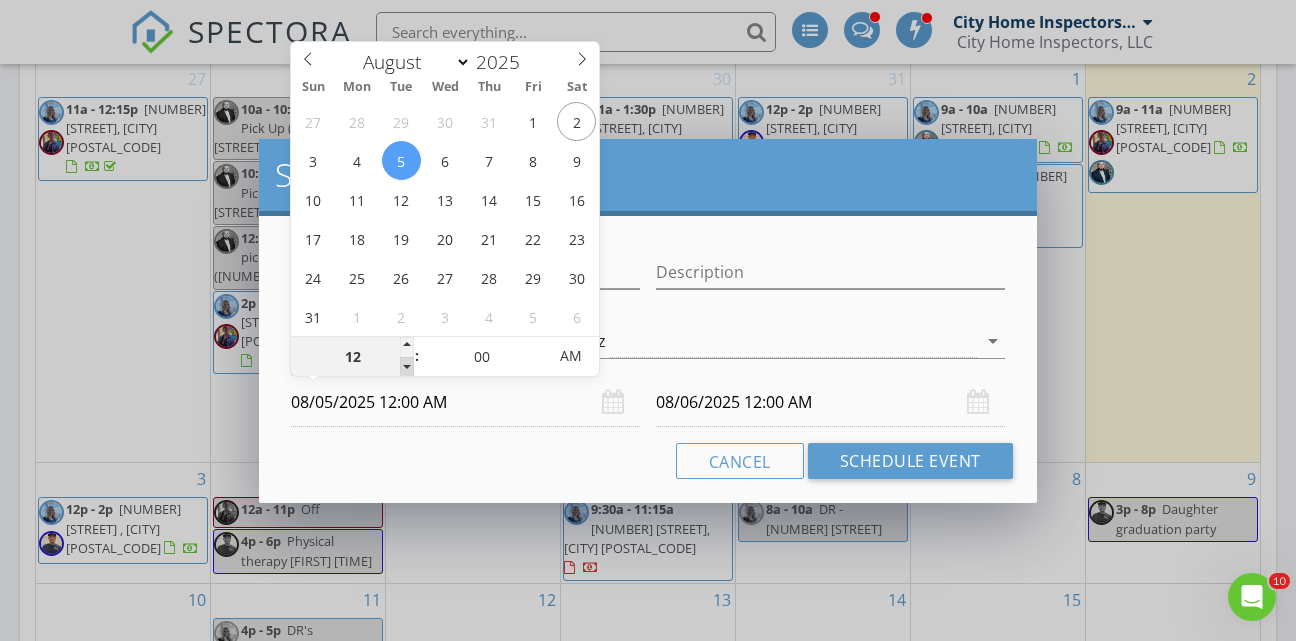 type on "11" 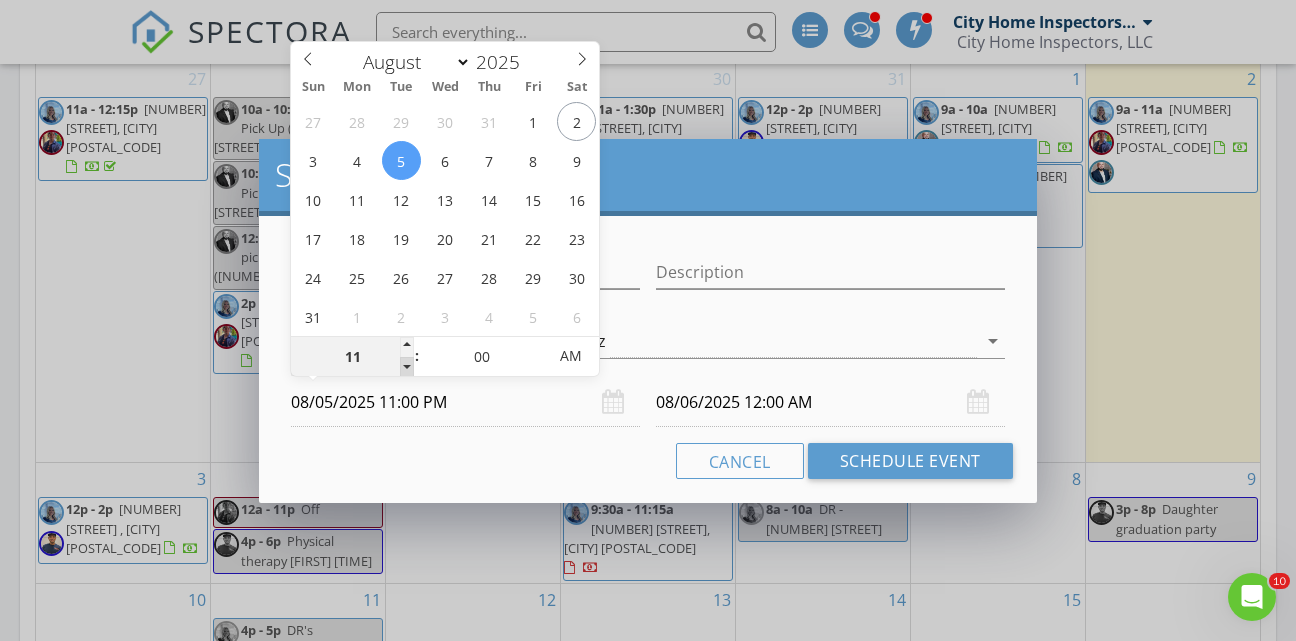 click at bounding box center [407, 367] 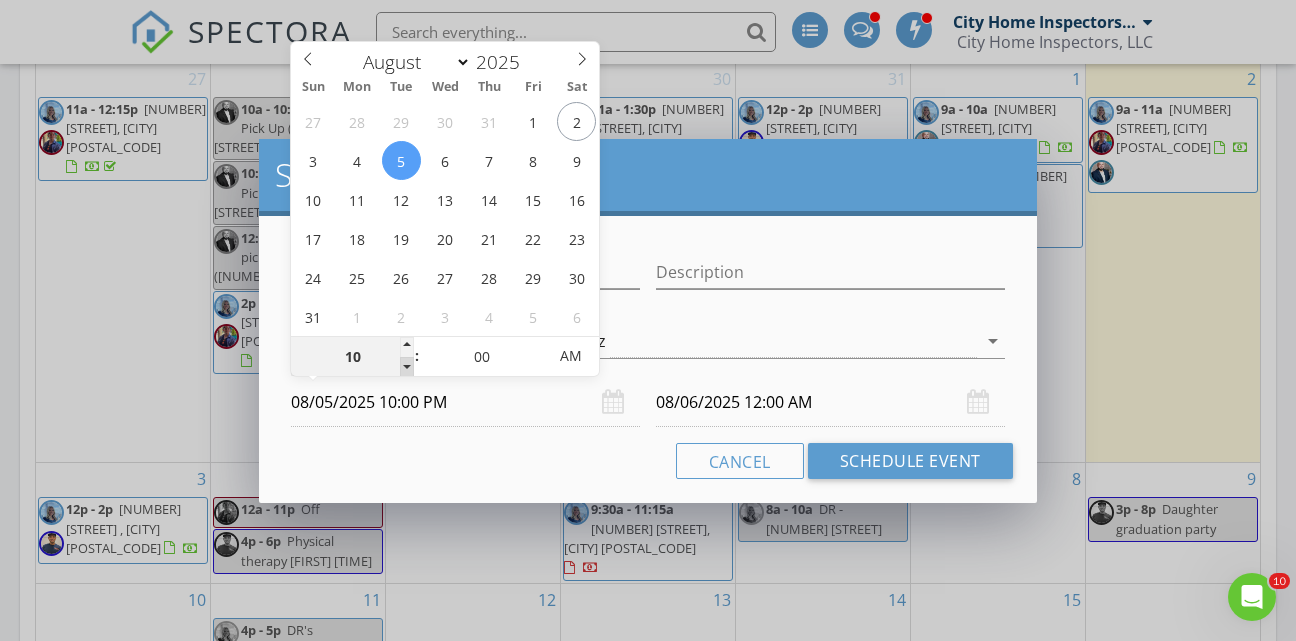 click at bounding box center [407, 367] 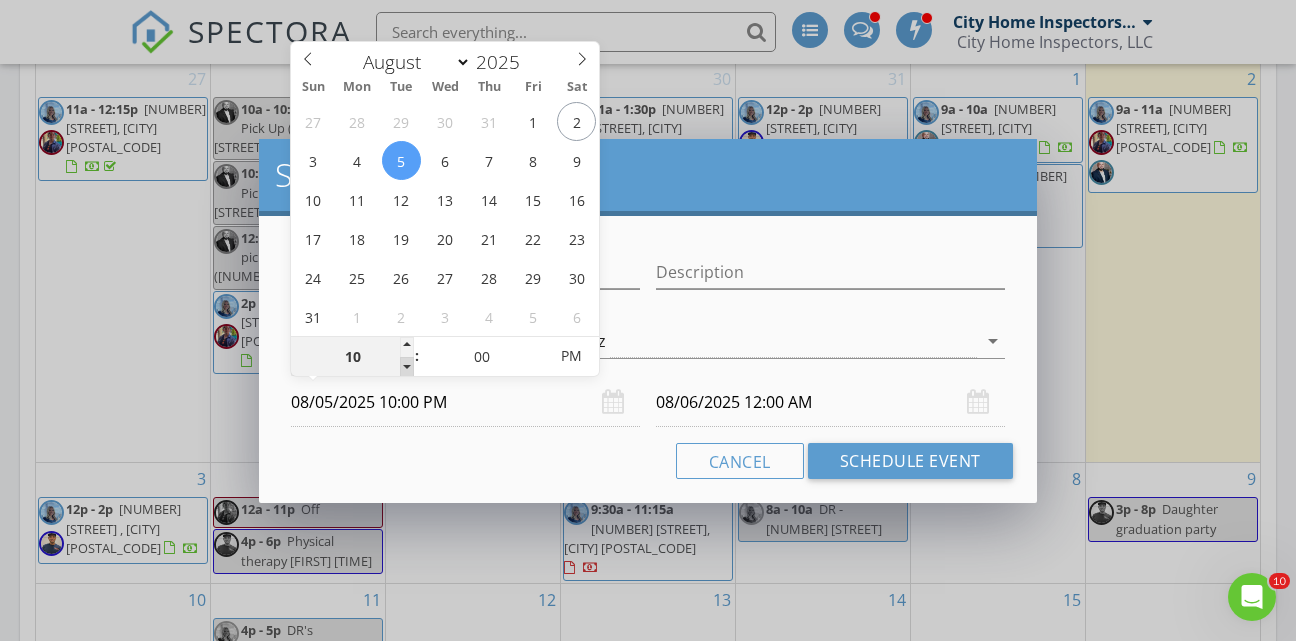 type on "[DATE] [TIME]" 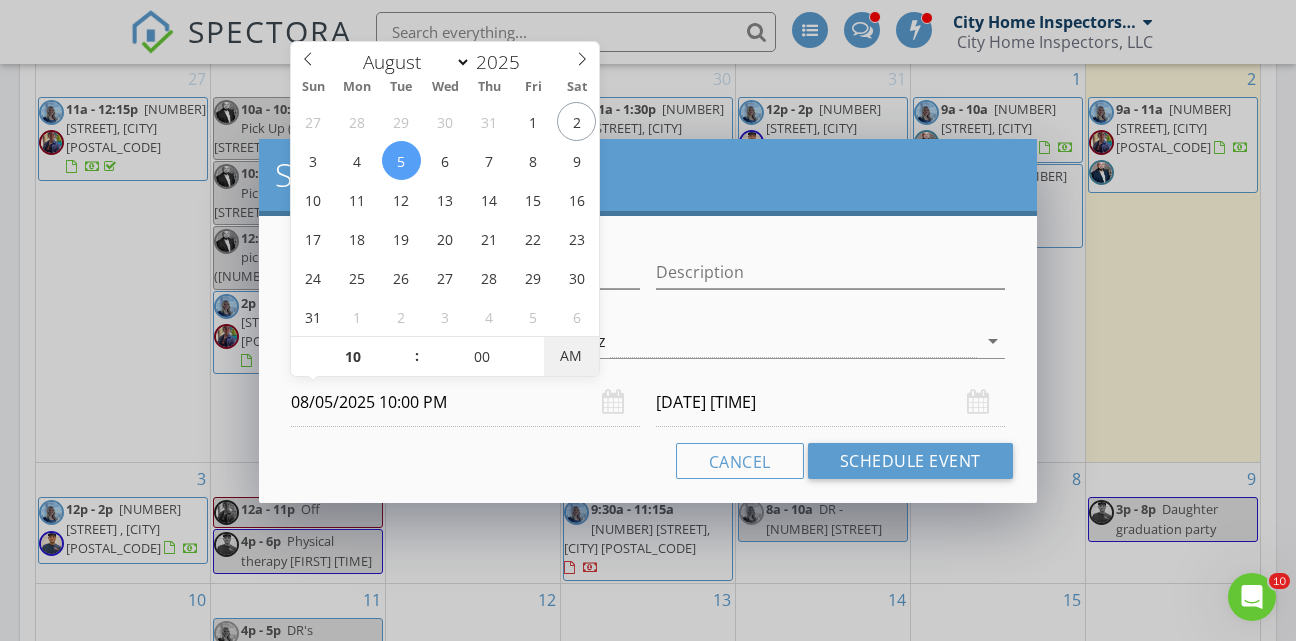 type on "08/05/2025 10:00 AM" 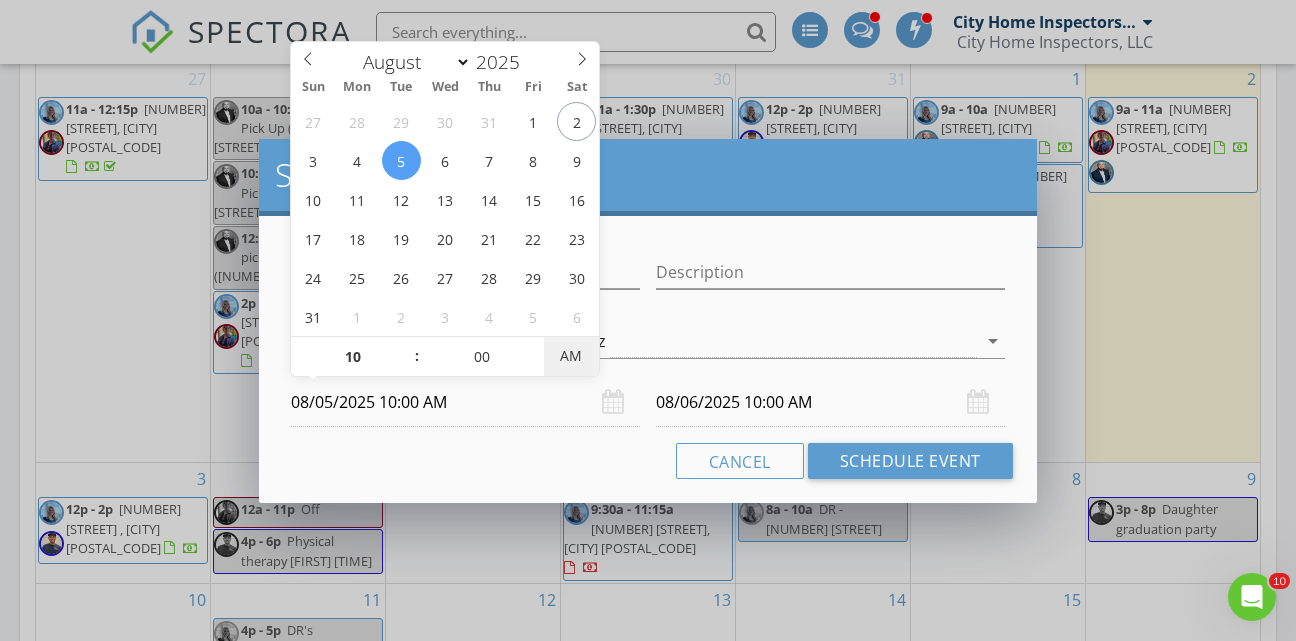 click on "AM" at bounding box center (571, 356) 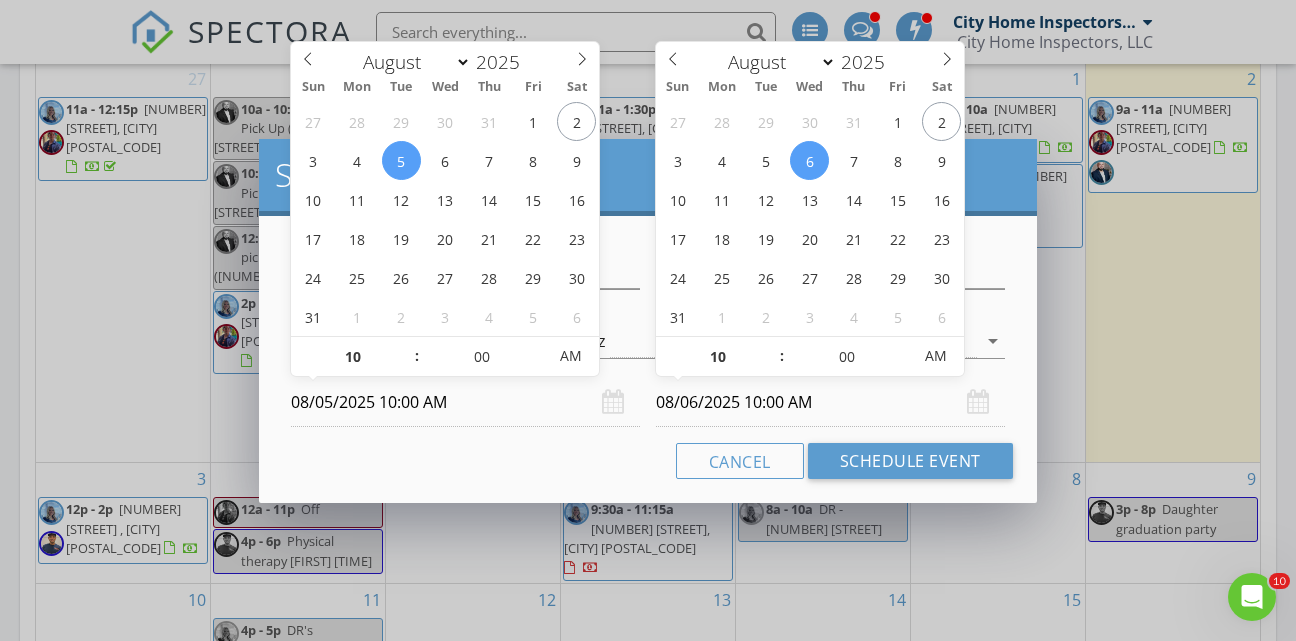 click on "08/06/2025 10:00 AM" at bounding box center [830, 402] 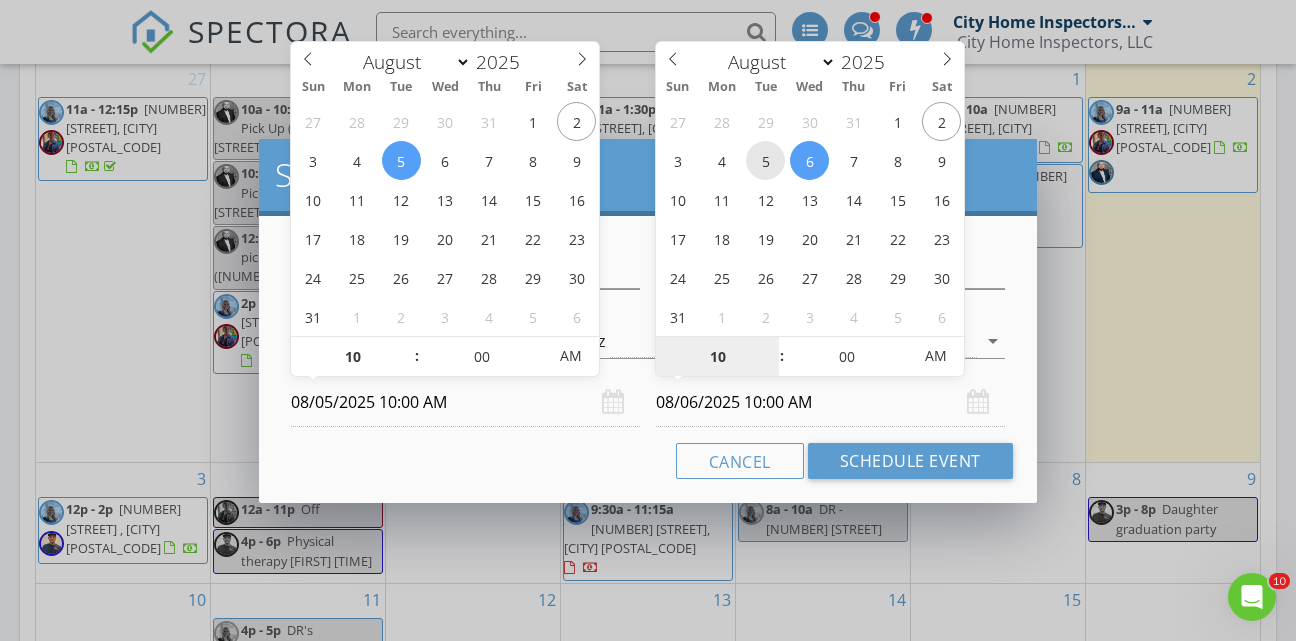 type on "08/05/2025 10:00 AM" 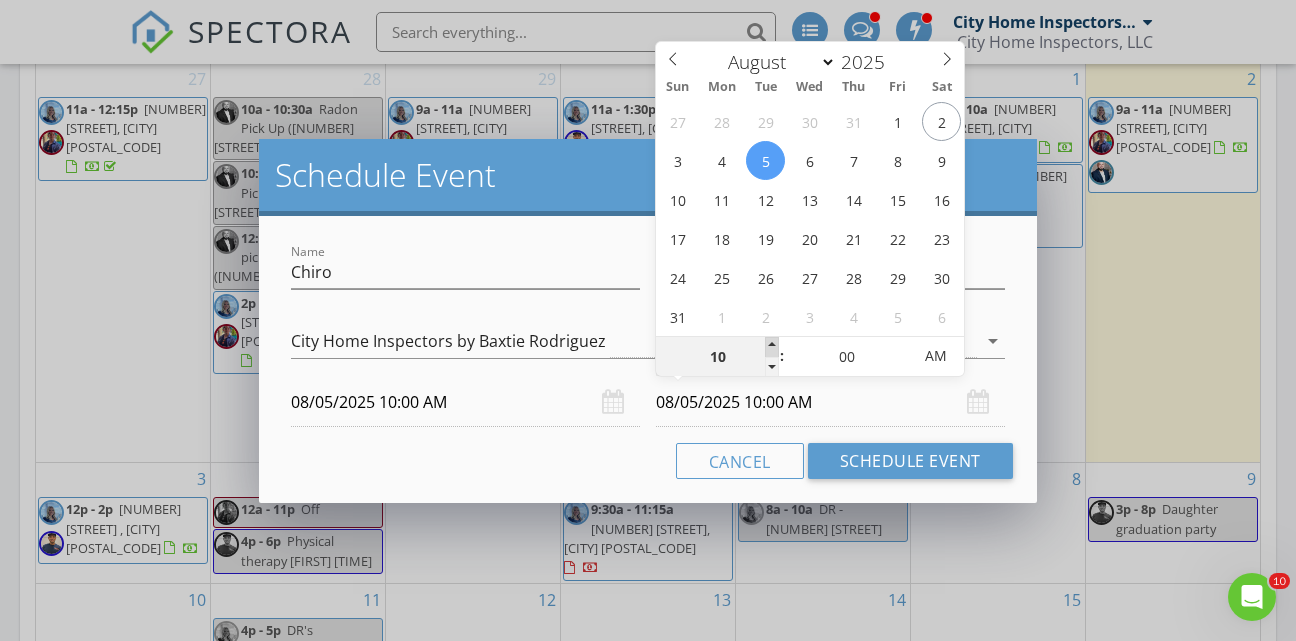type on "11" 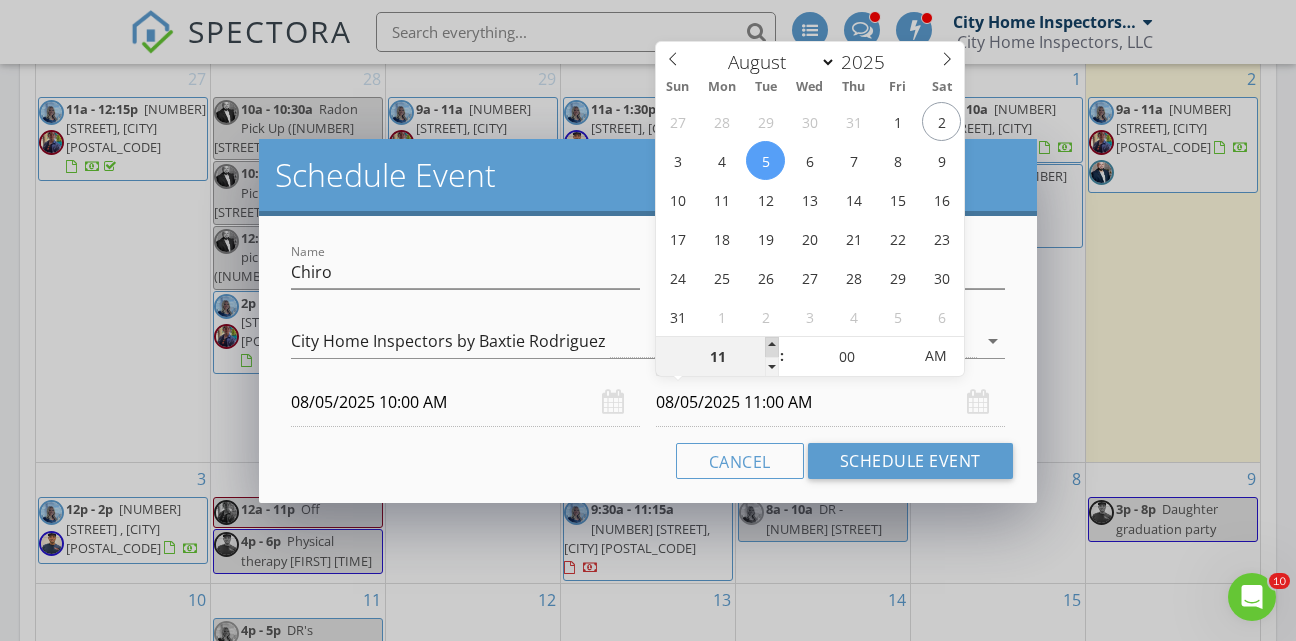 click at bounding box center (772, 347) 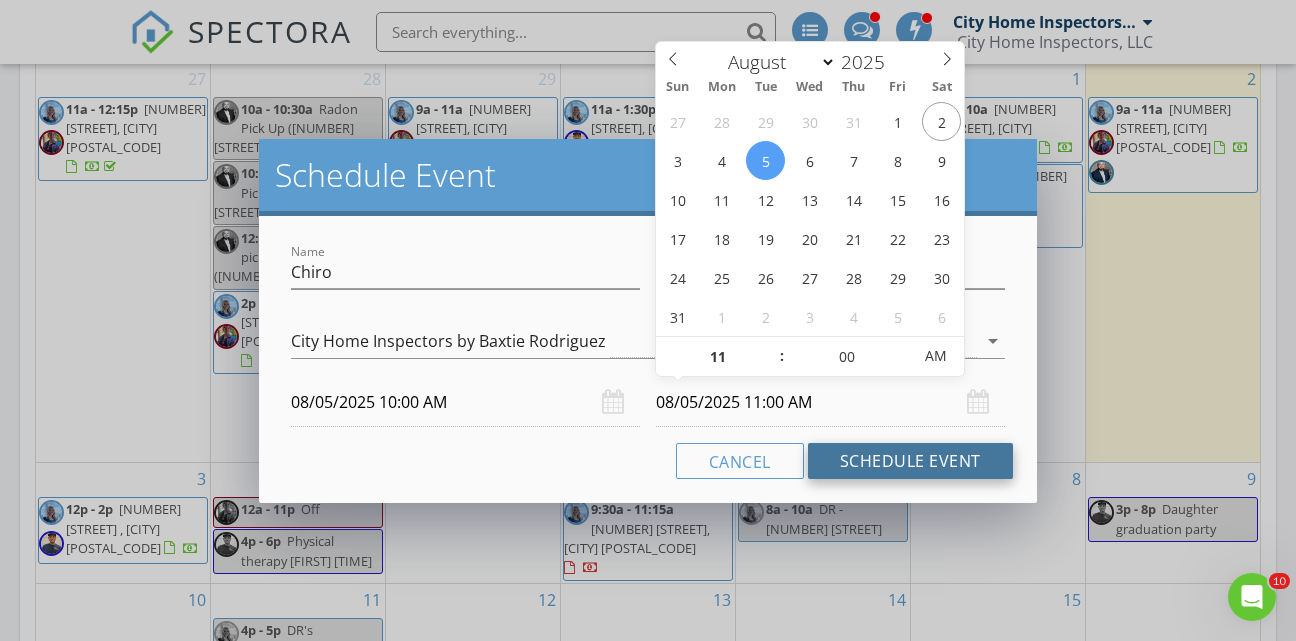 click on "Schedule Event" at bounding box center (910, 461) 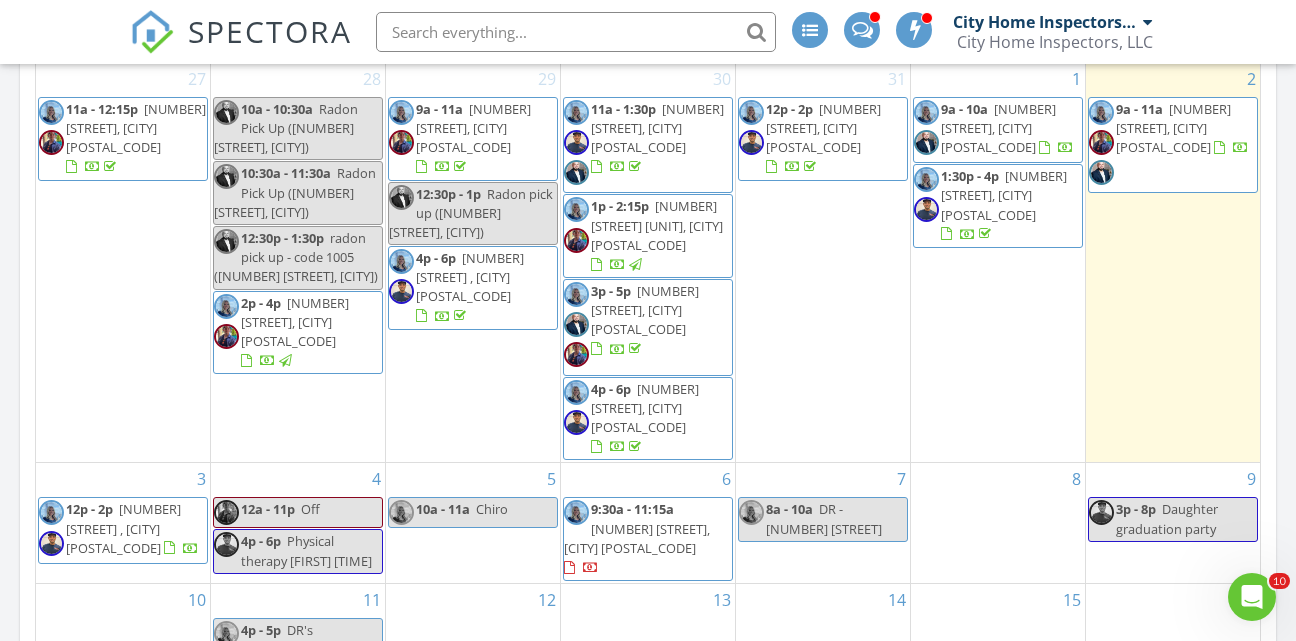 click on "[NUMBER] [STREET], [CITY] [POSTAL_CODE]" at bounding box center [648, 523] 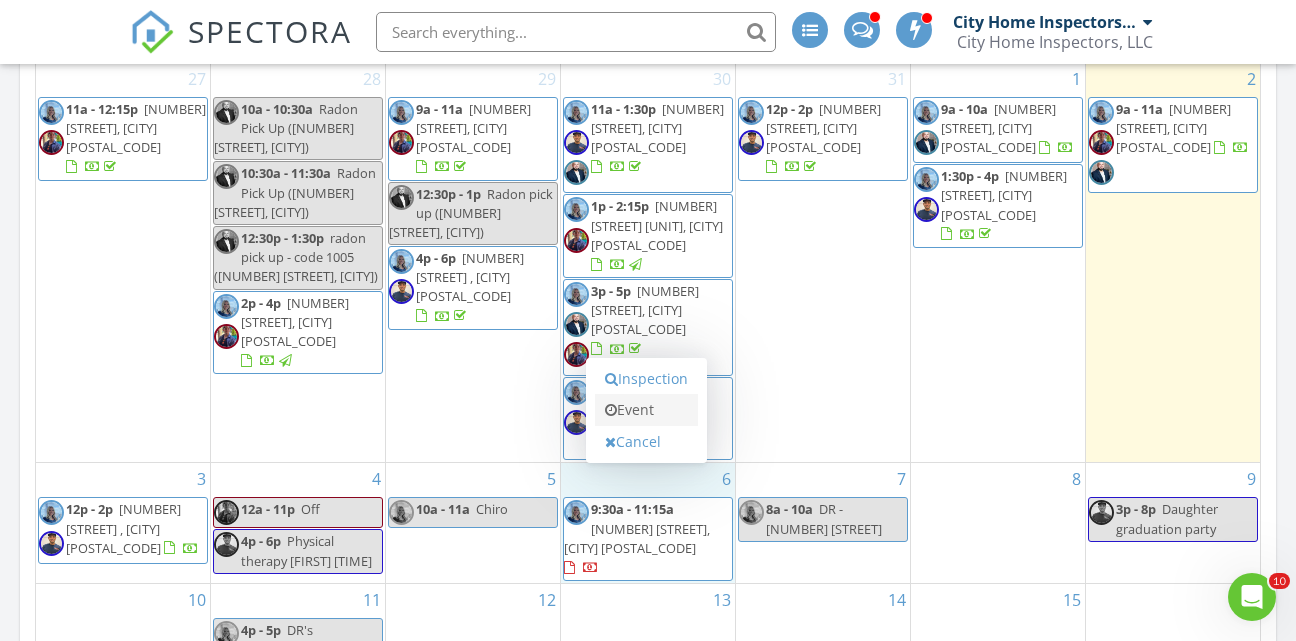 click on "Event" at bounding box center [646, 410] 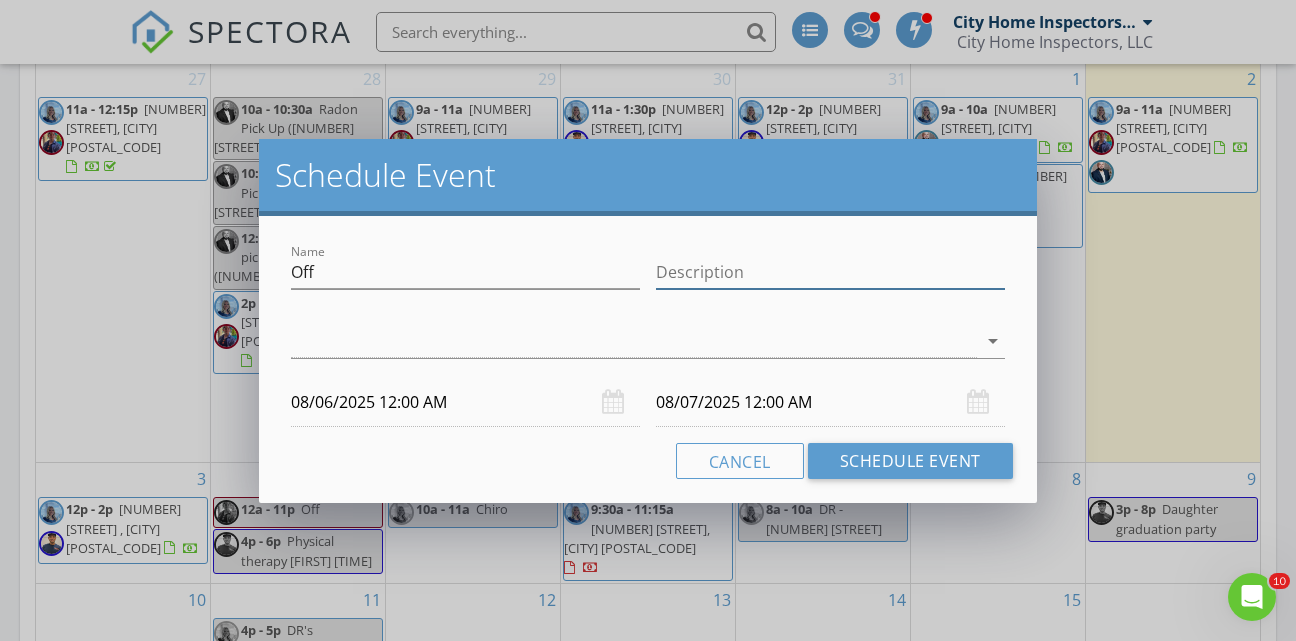 click on "Description" at bounding box center (830, 272) 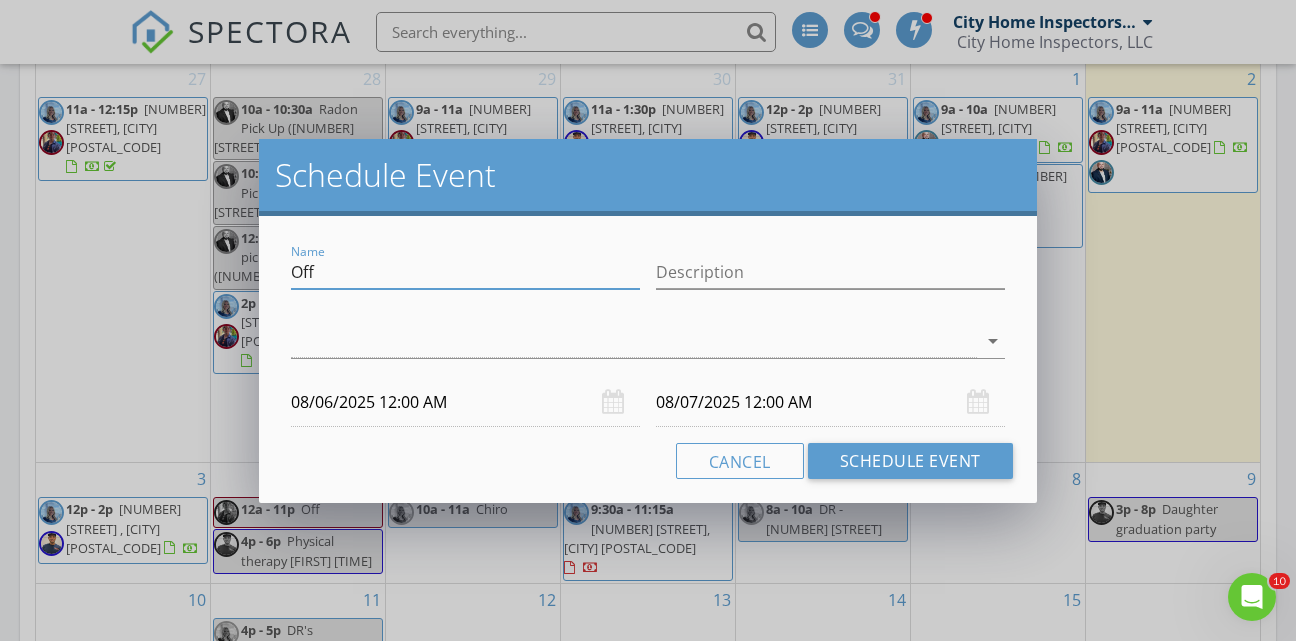 drag, startPoint x: 371, startPoint y: 272, endPoint x: 269, endPoint y: 267, distance: 102.122475 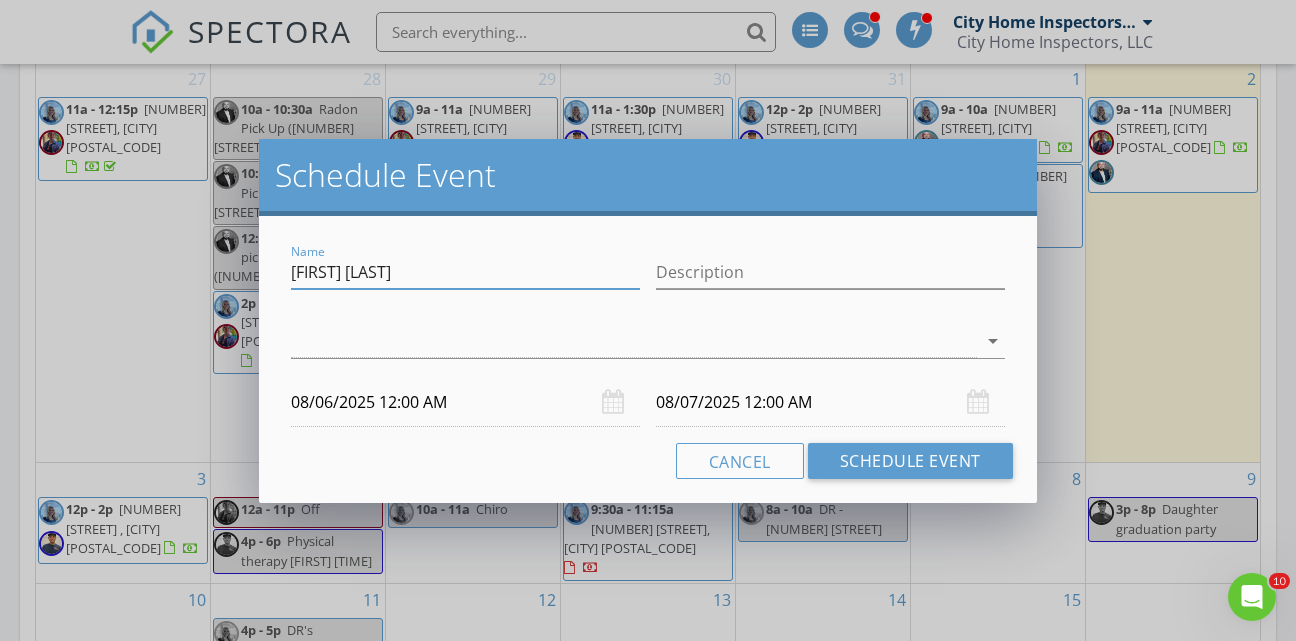 type on "[FIRST] [LAST]" 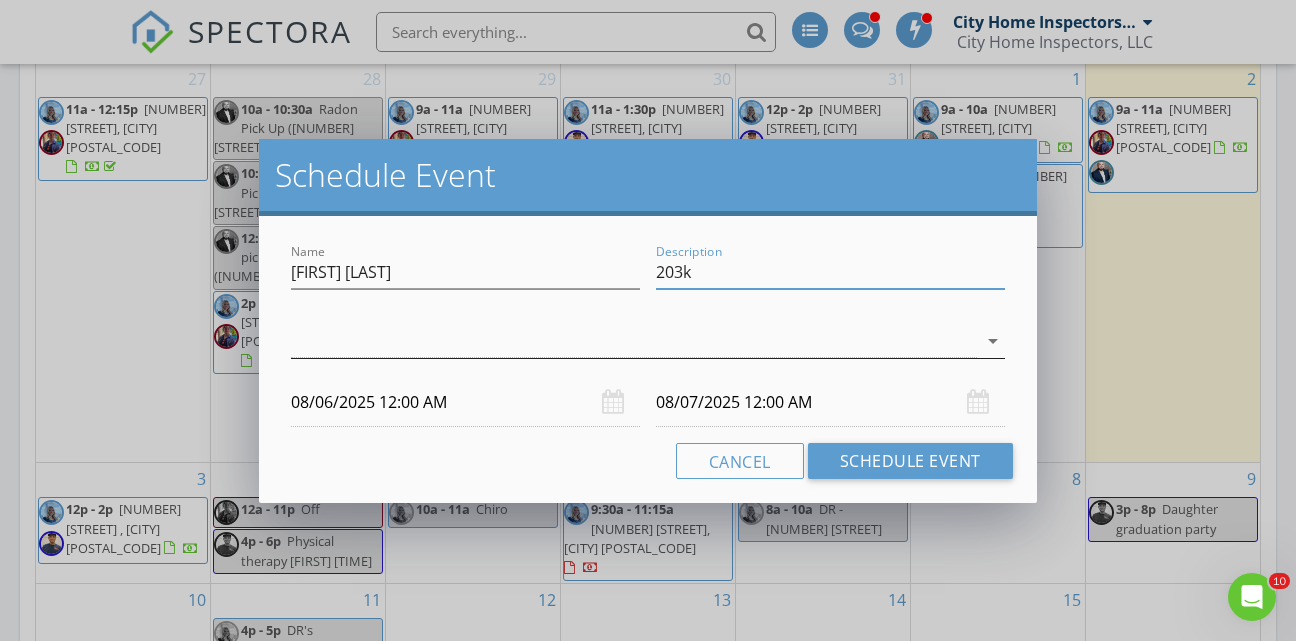 type on "203k" 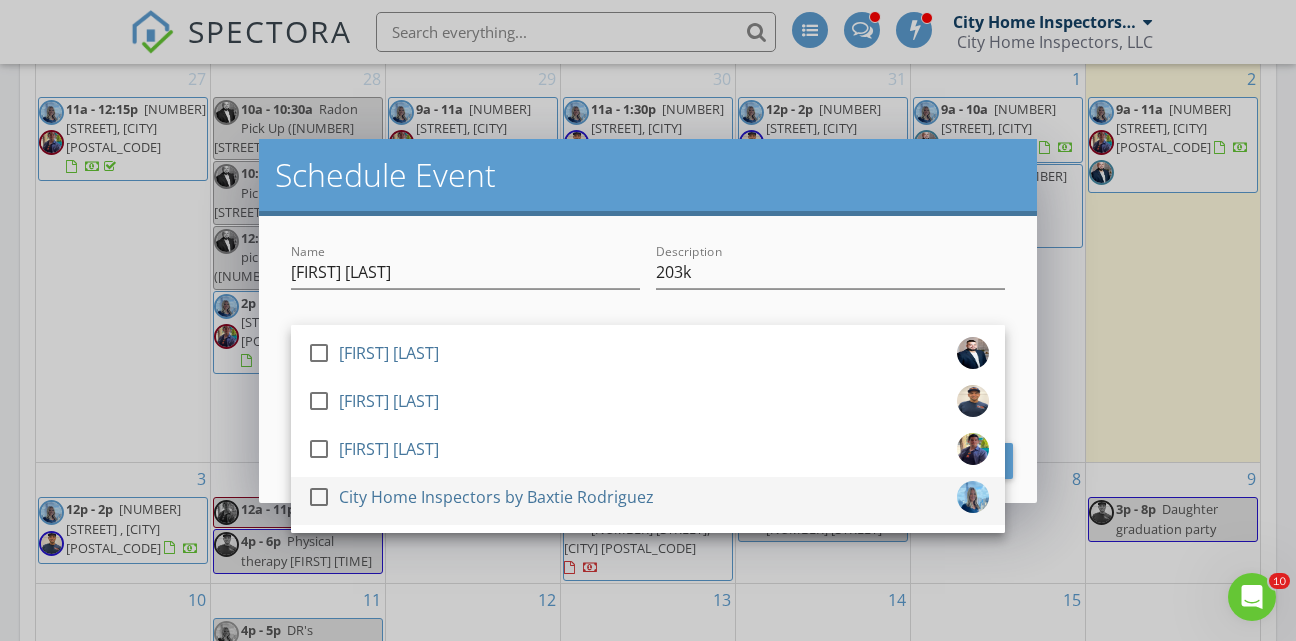click on "City Home Inspectors by Baxtie Rodriguez" at bounding box center [496, 497] 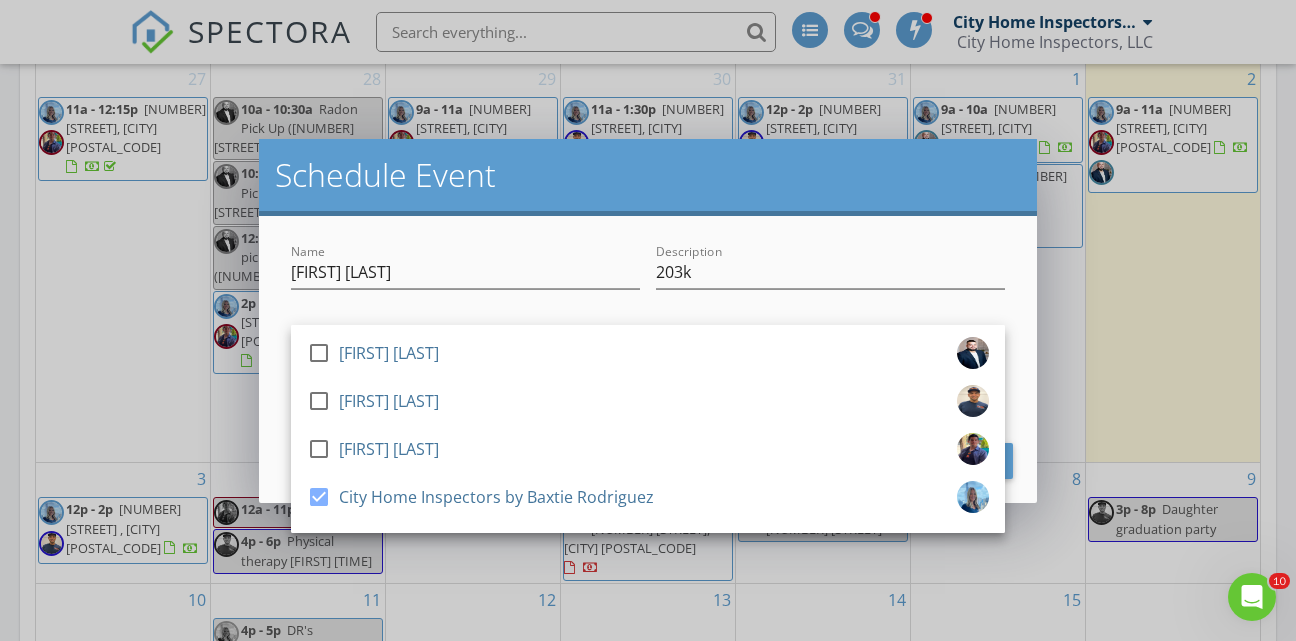 click on "check_box_outline_blank   [FIRST] [LAST]   check_box_outline_blank   [FIRST] [LAST]   check_box_outline_blank   [FIRST] [LAST]   check_box   City Home Inspectors by [LAST] [LAST]   City Home Inspectors by [LAST] [LAST] arrow_drop_down" at bounding box center [648, 343] 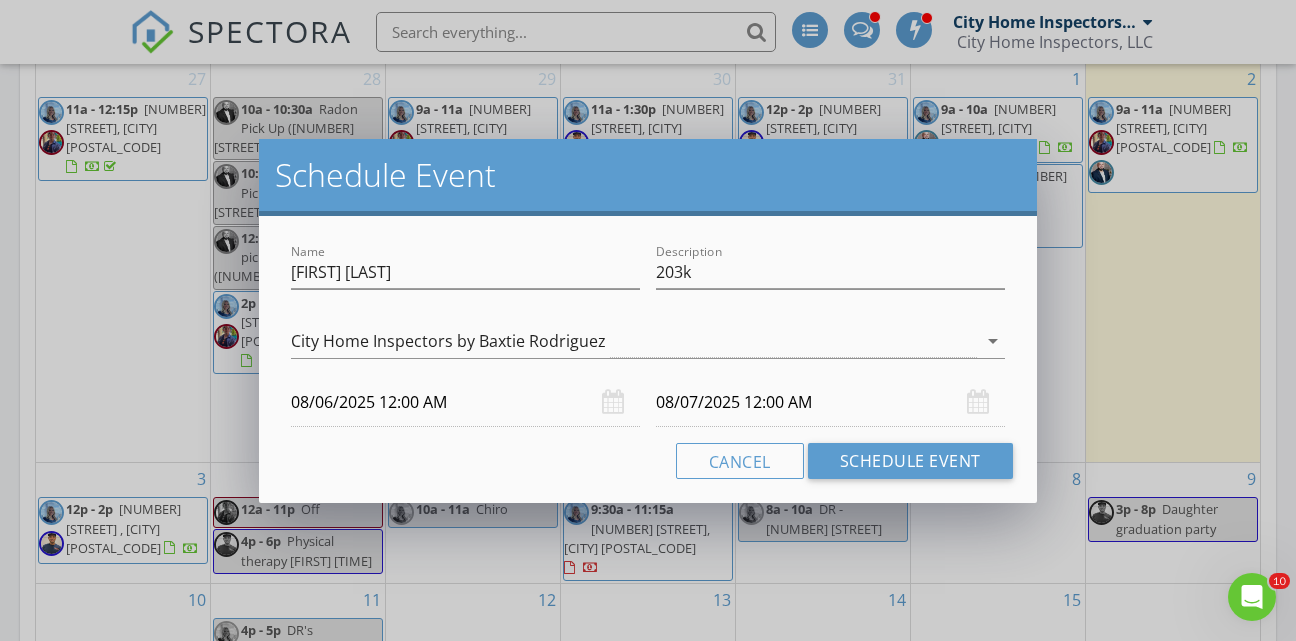 click on "08/06/2025 12:00 AM" at bounding box center (465, 402) 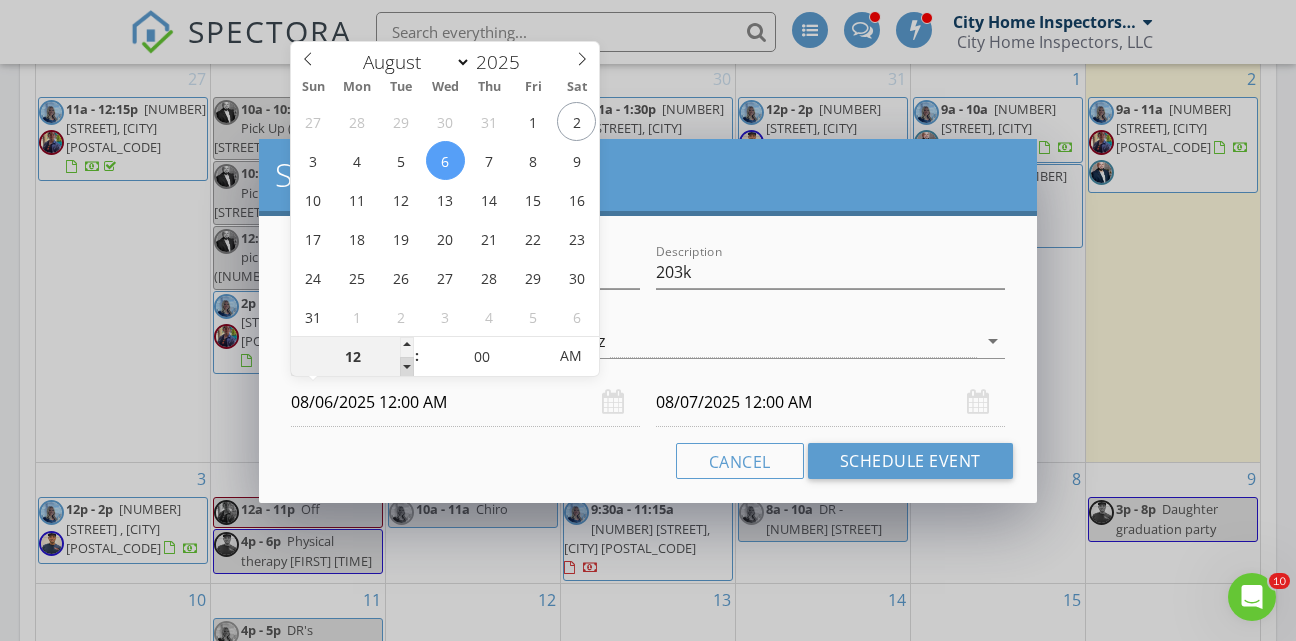 type on "11" 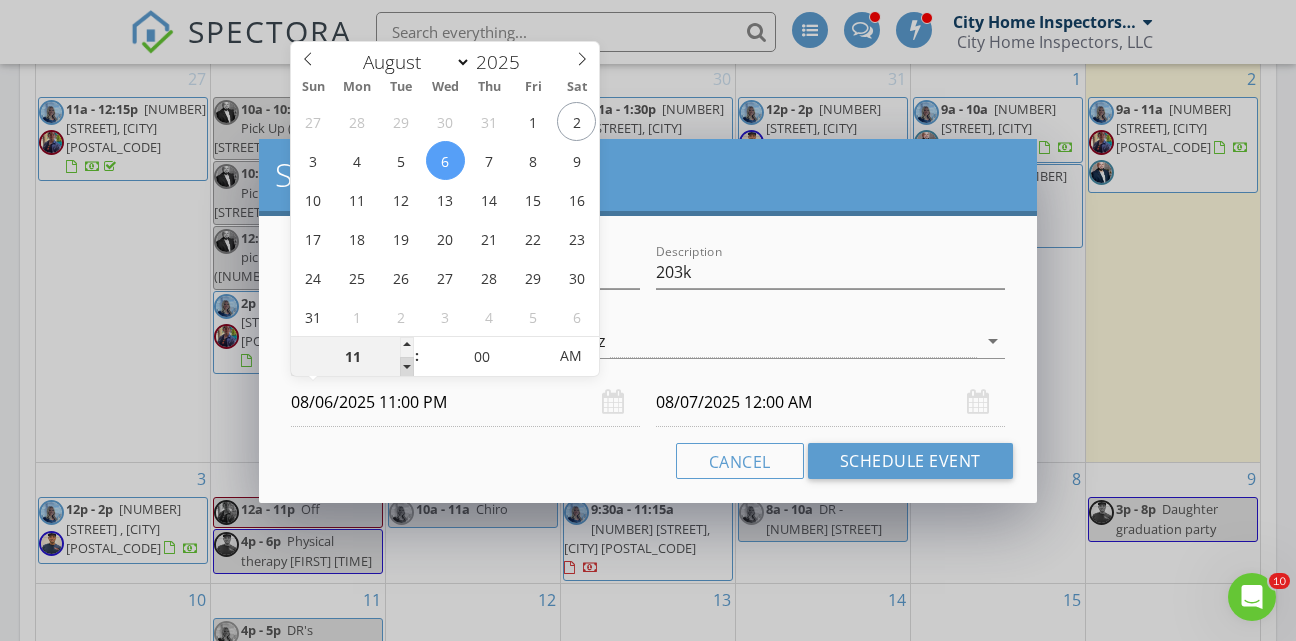 click at bounding box center [407, 367] 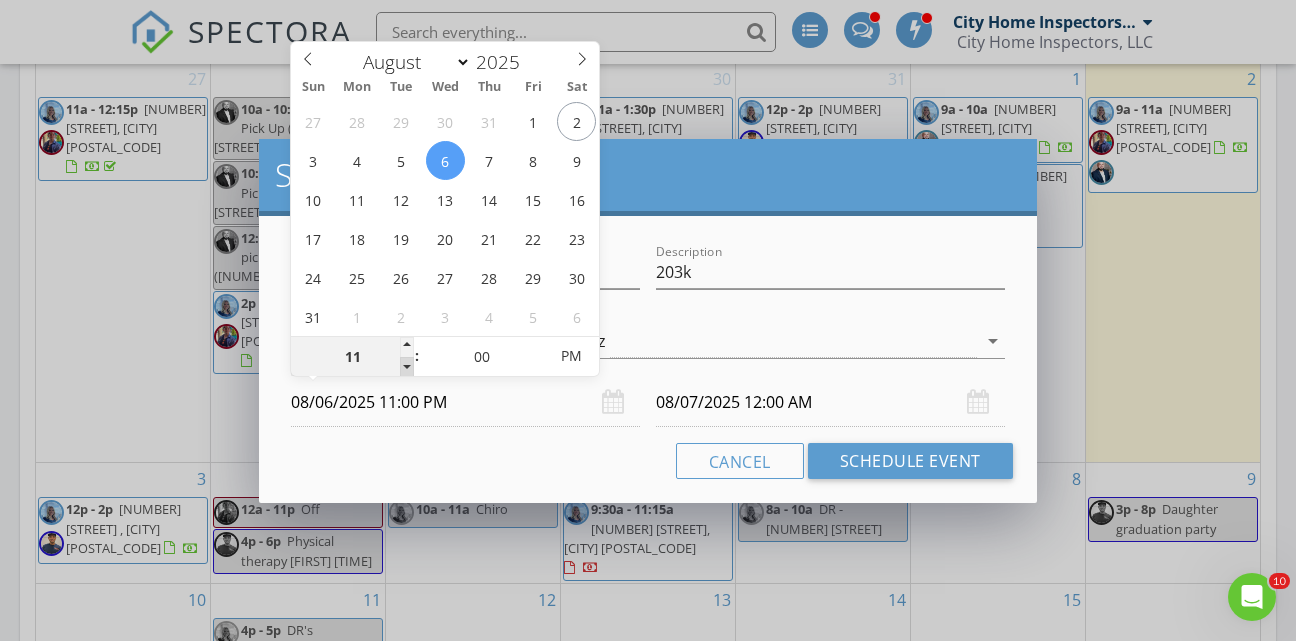 type on "10" 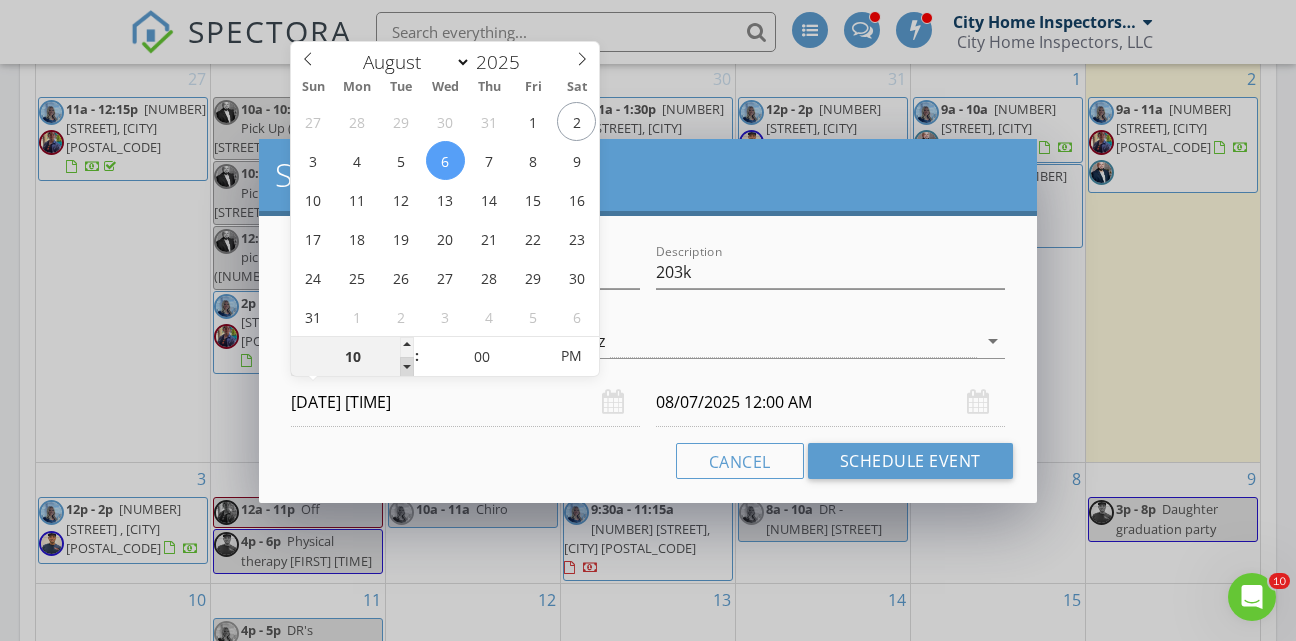 click at bounding box center [407, 367] 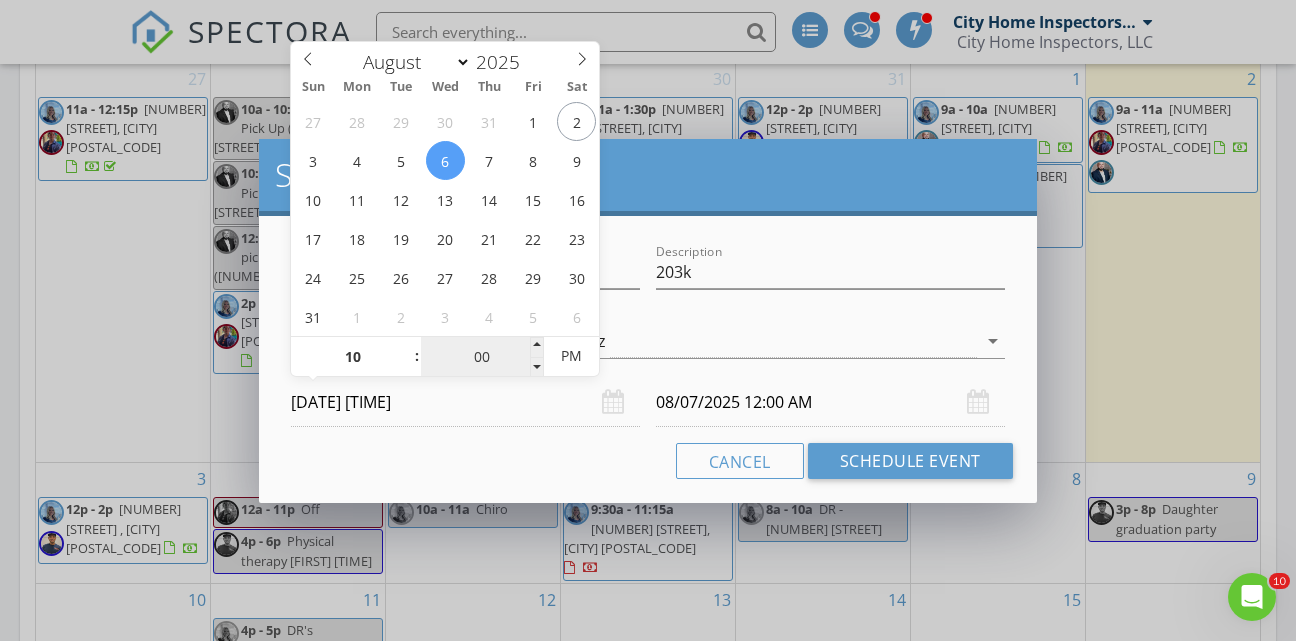 type on "08/07/2025 10:00 PM" 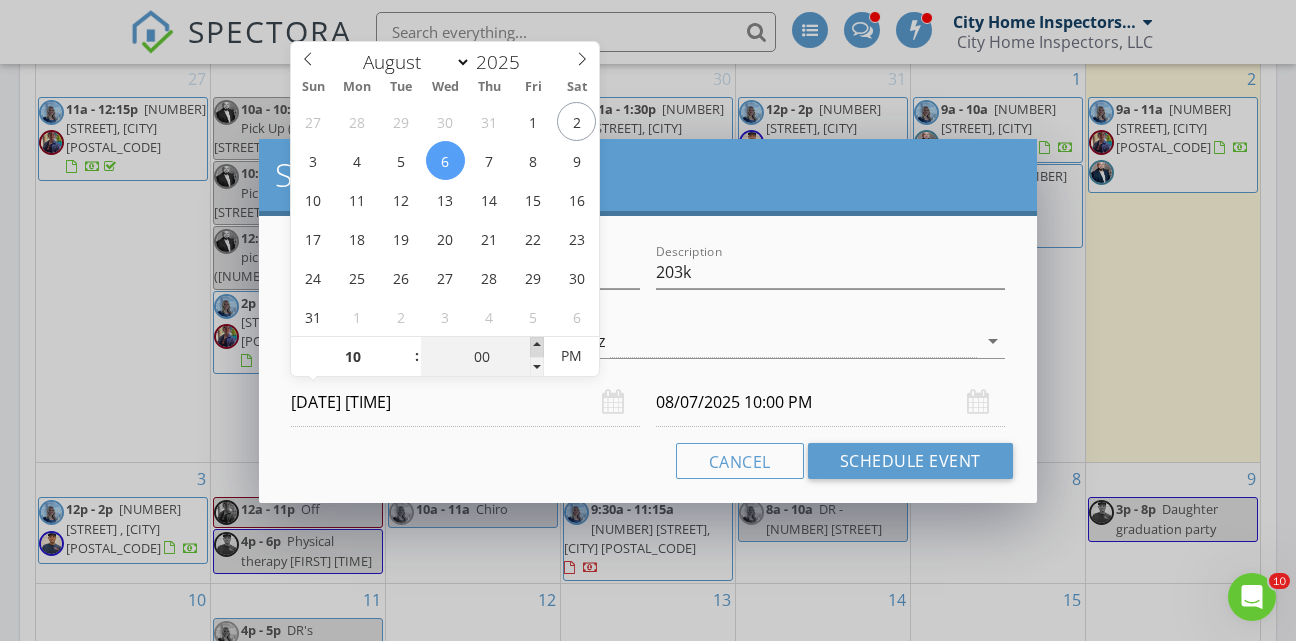 type on "05" 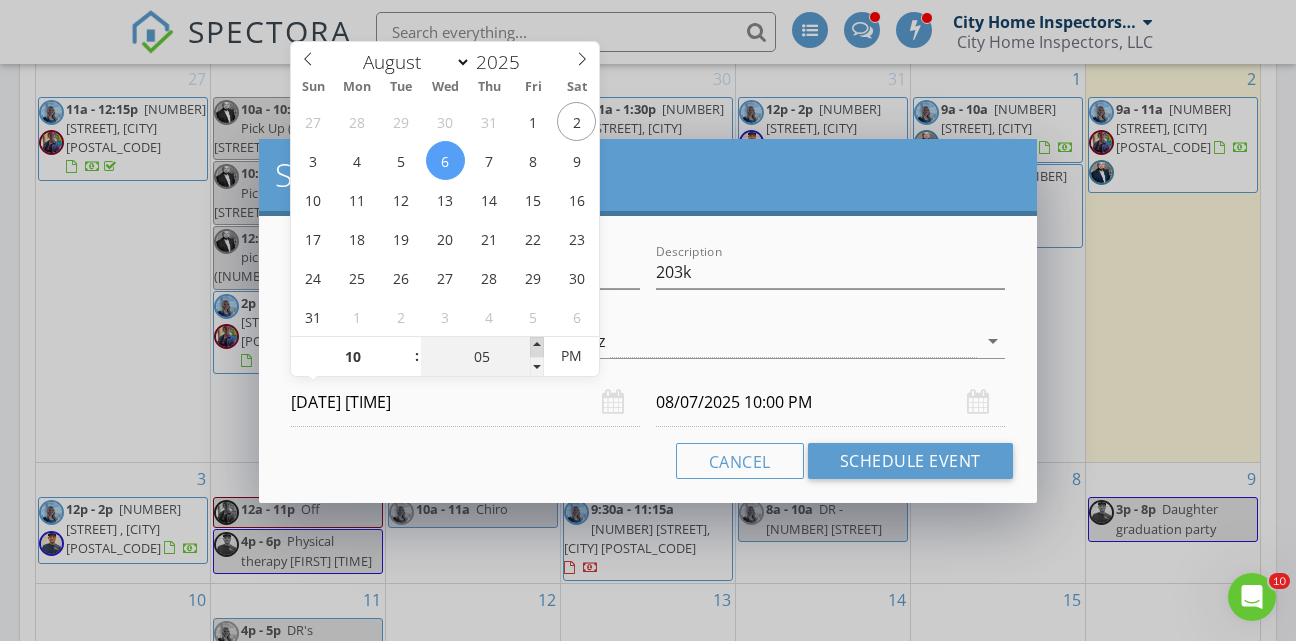 click at bounding box center (537, 347) 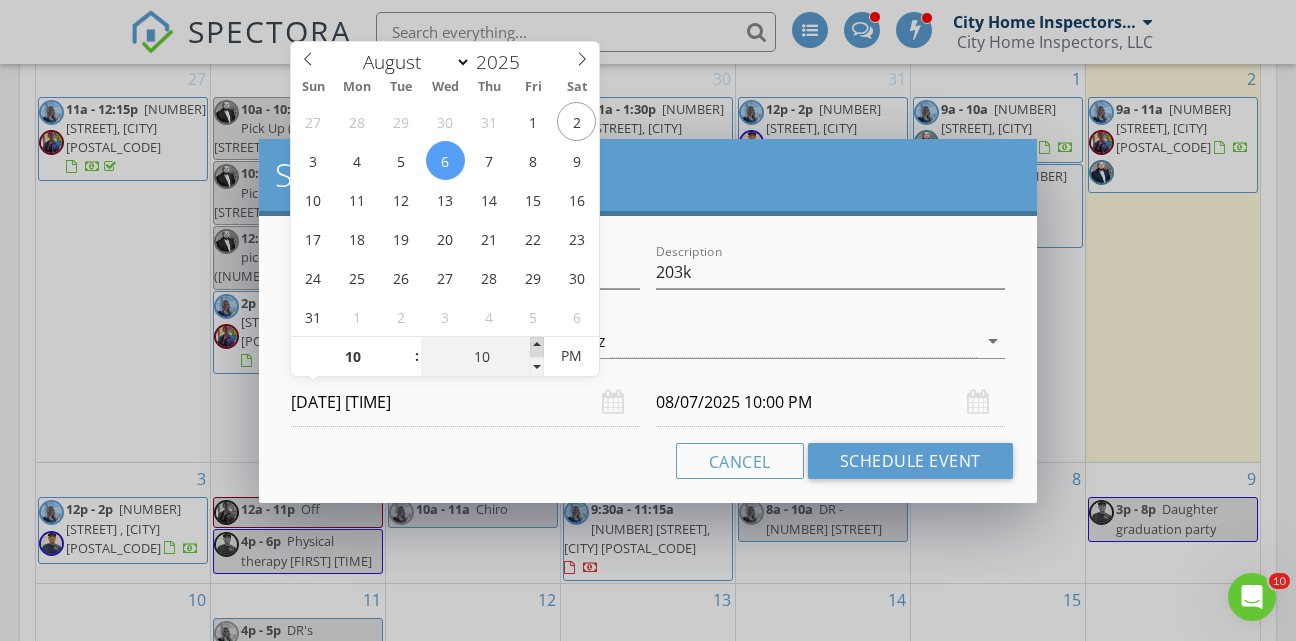 click at bounding box center (537, 347) 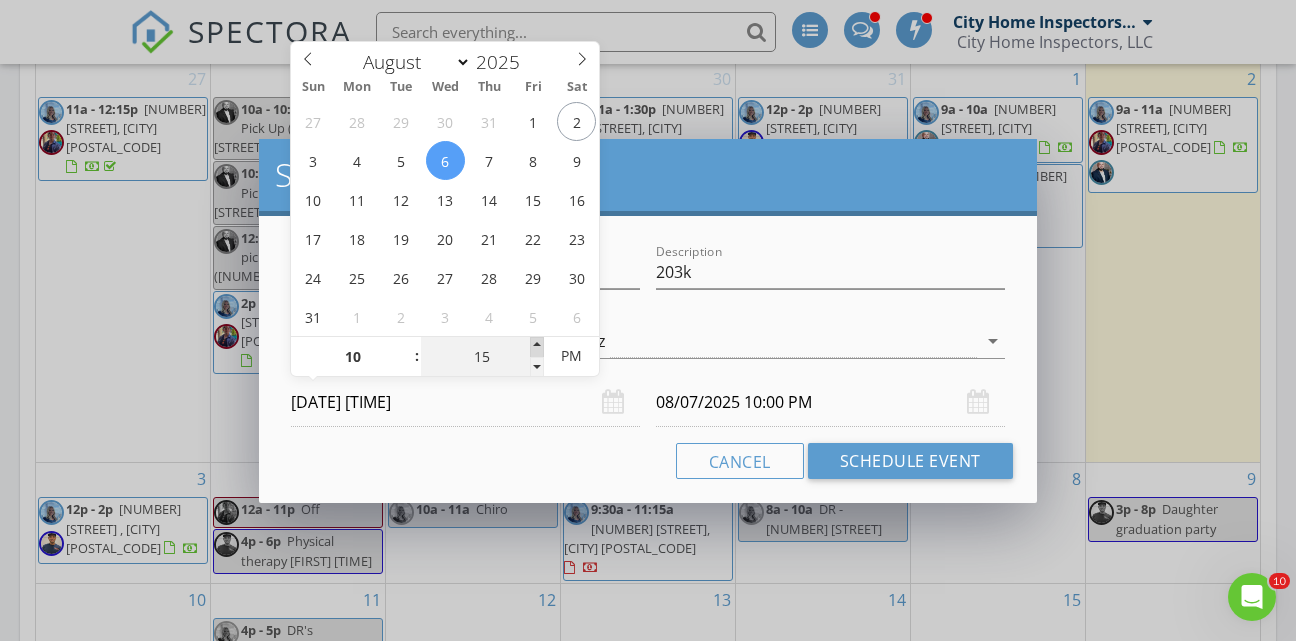 click at bounding box center [537, 347] 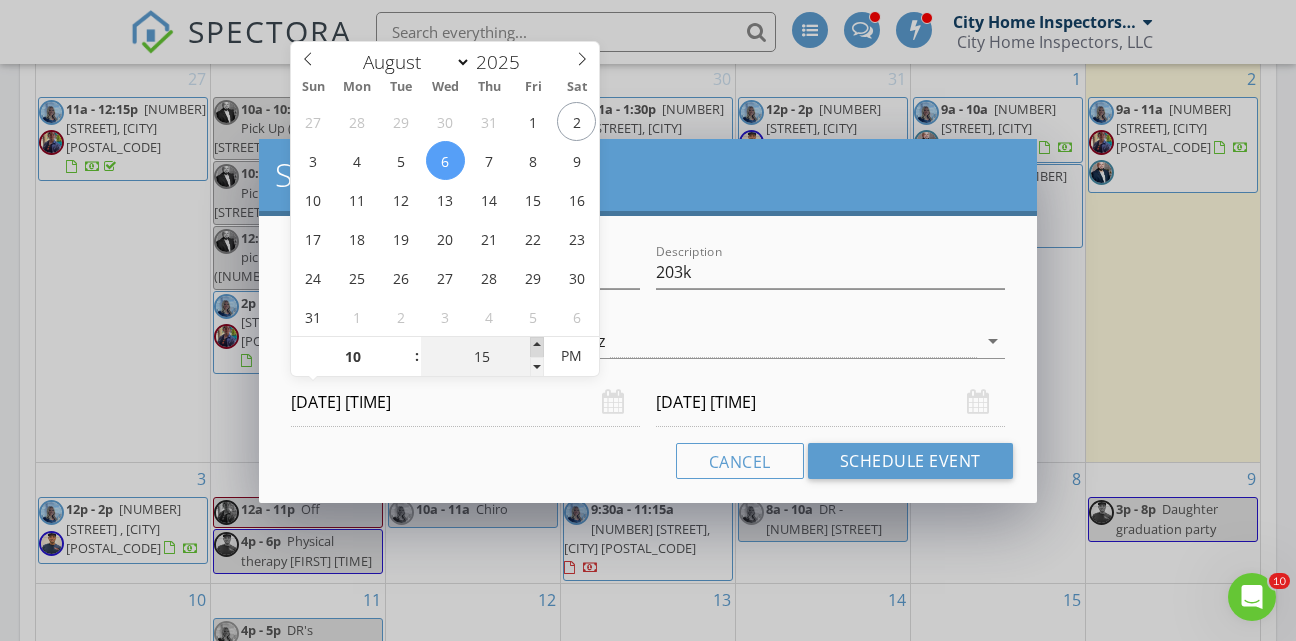 type on "20" 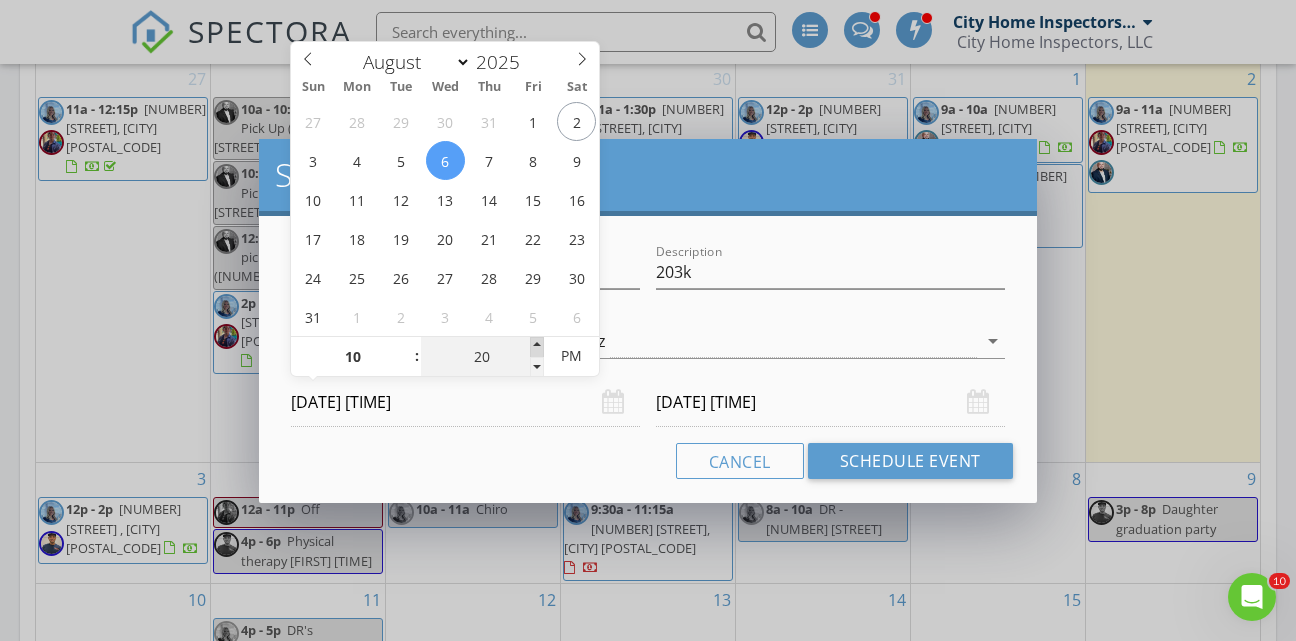 click at bounding box center (537, 347) 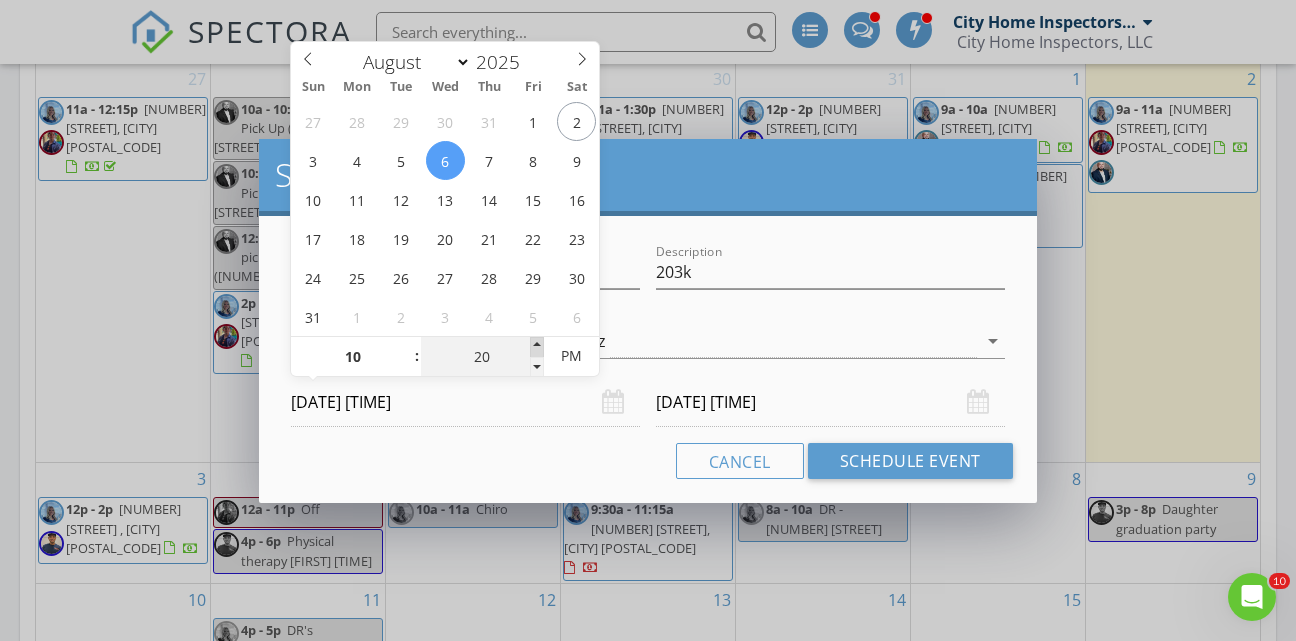 type on "25" 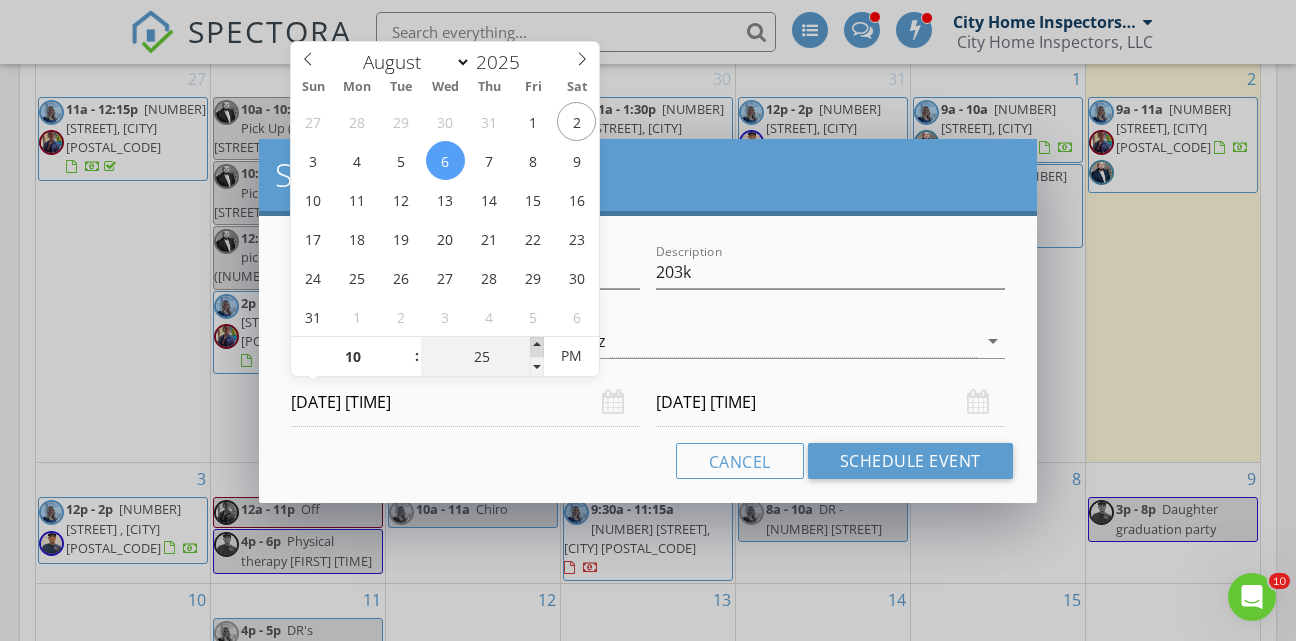 click at bounding box center [537, 347] 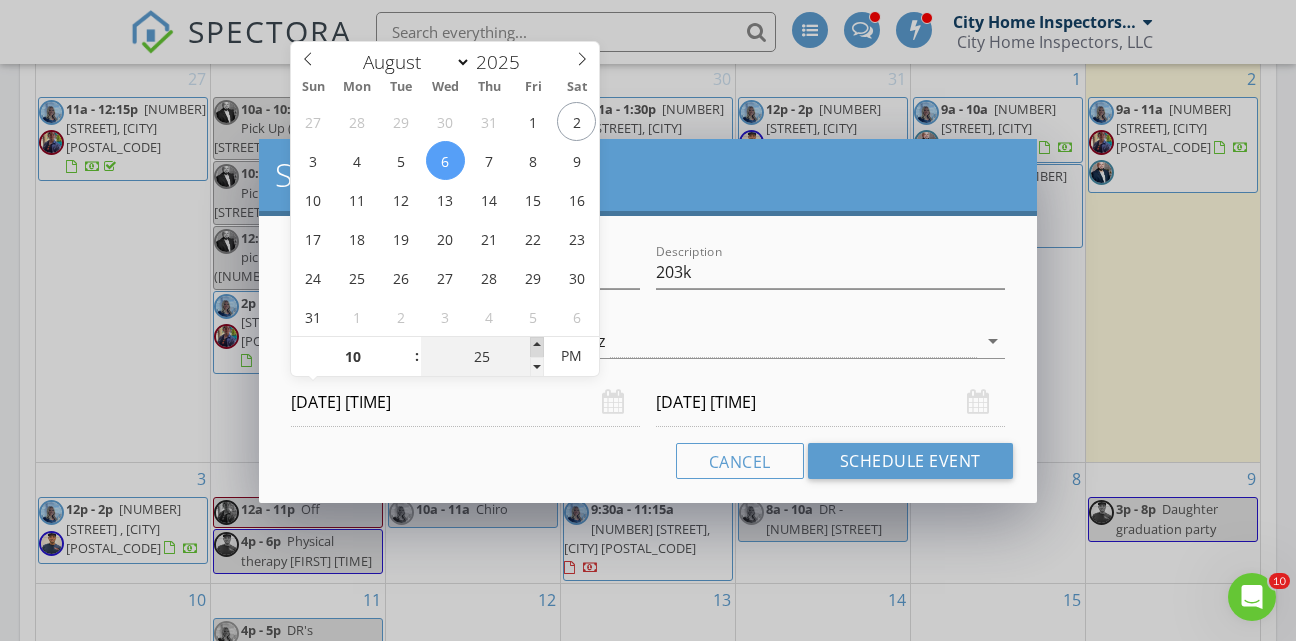 type on "25" 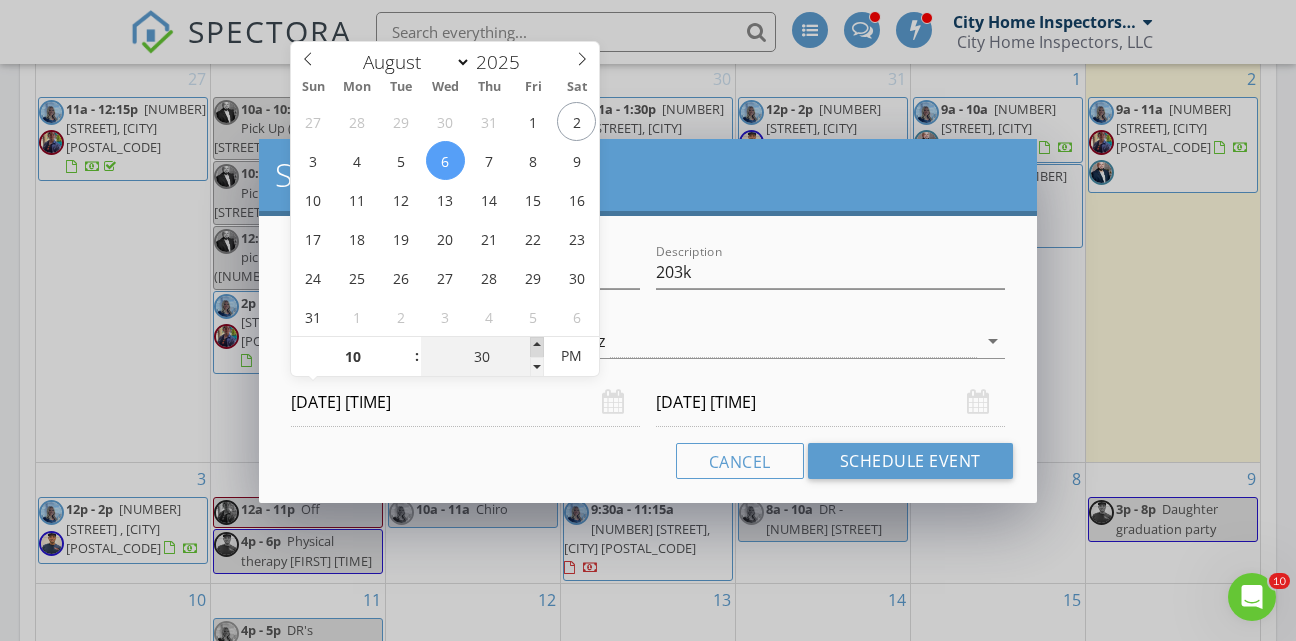 click at bounding box center (537, 347) 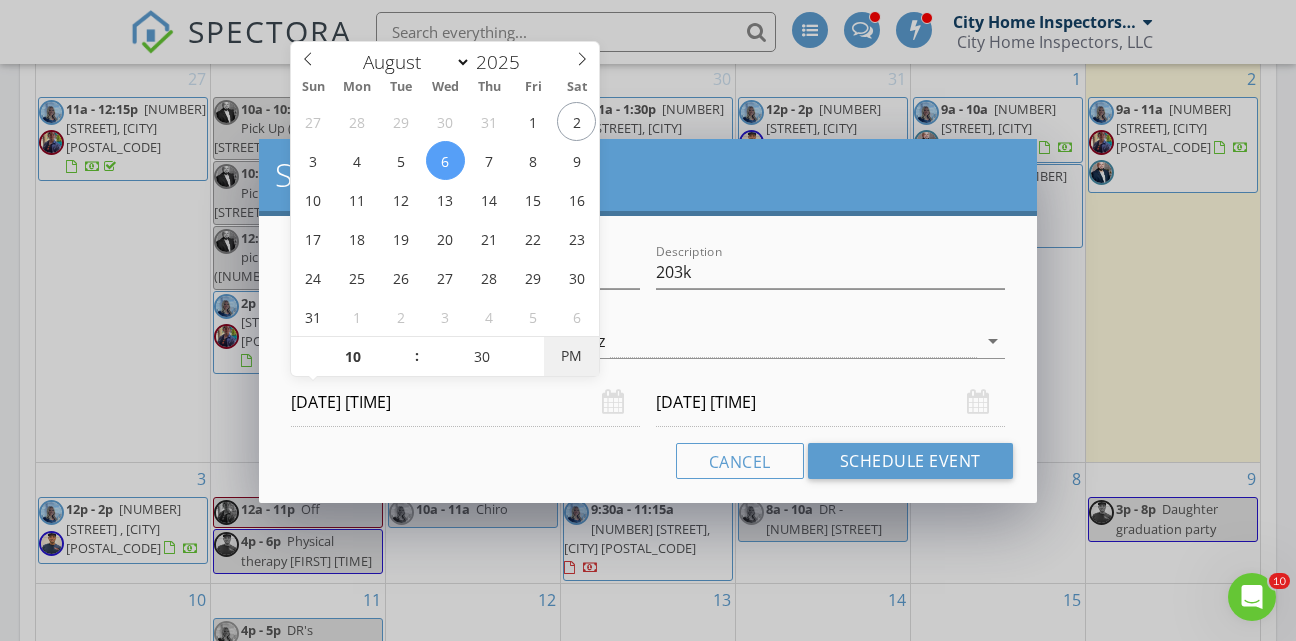 type on "30" 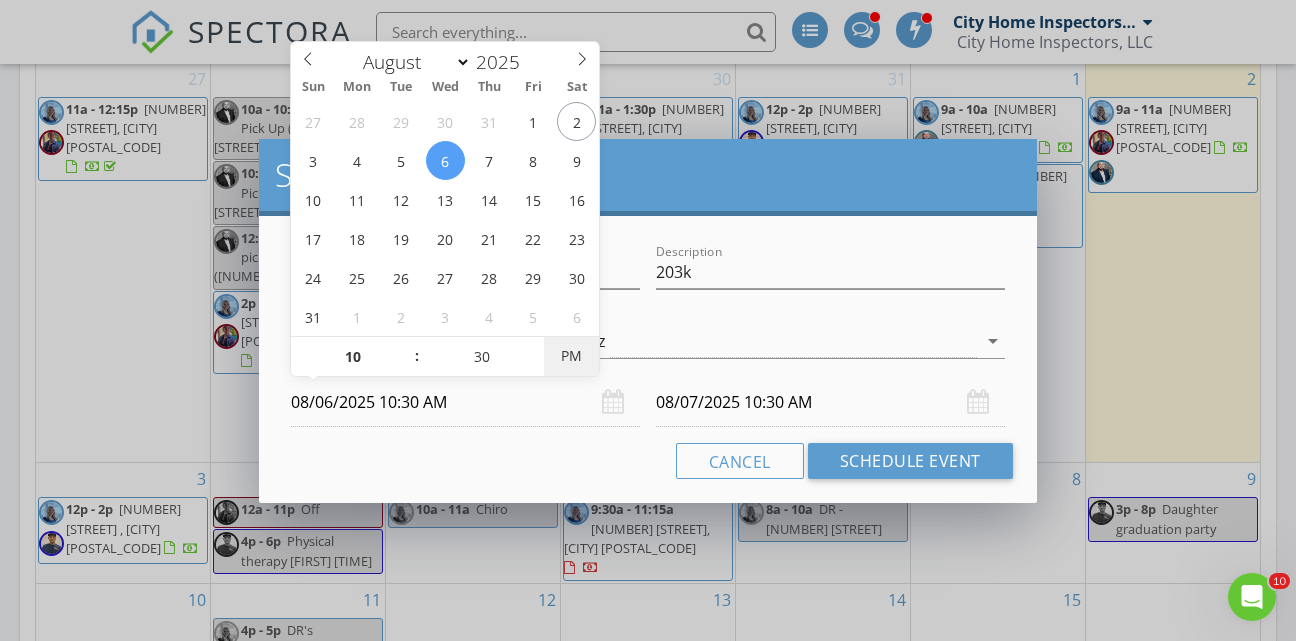 click on "PM" at bounding box center [571, 356] 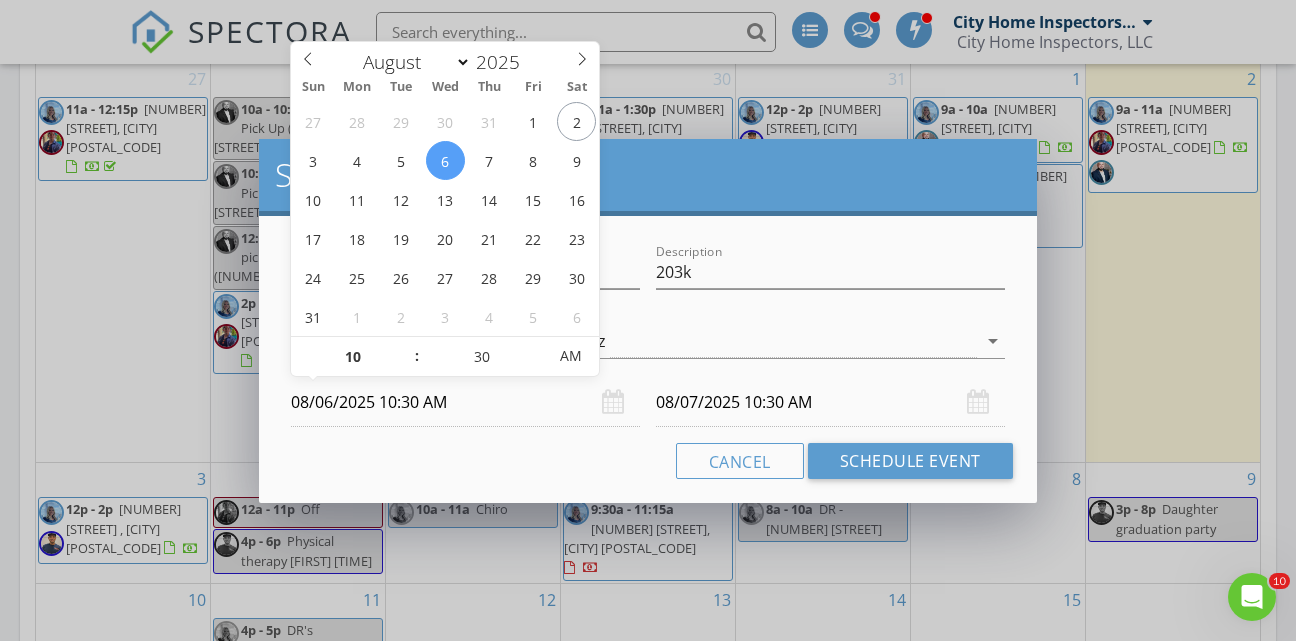 click on "08/07/2025 10:30 AM" at bounding box center [830, 402] 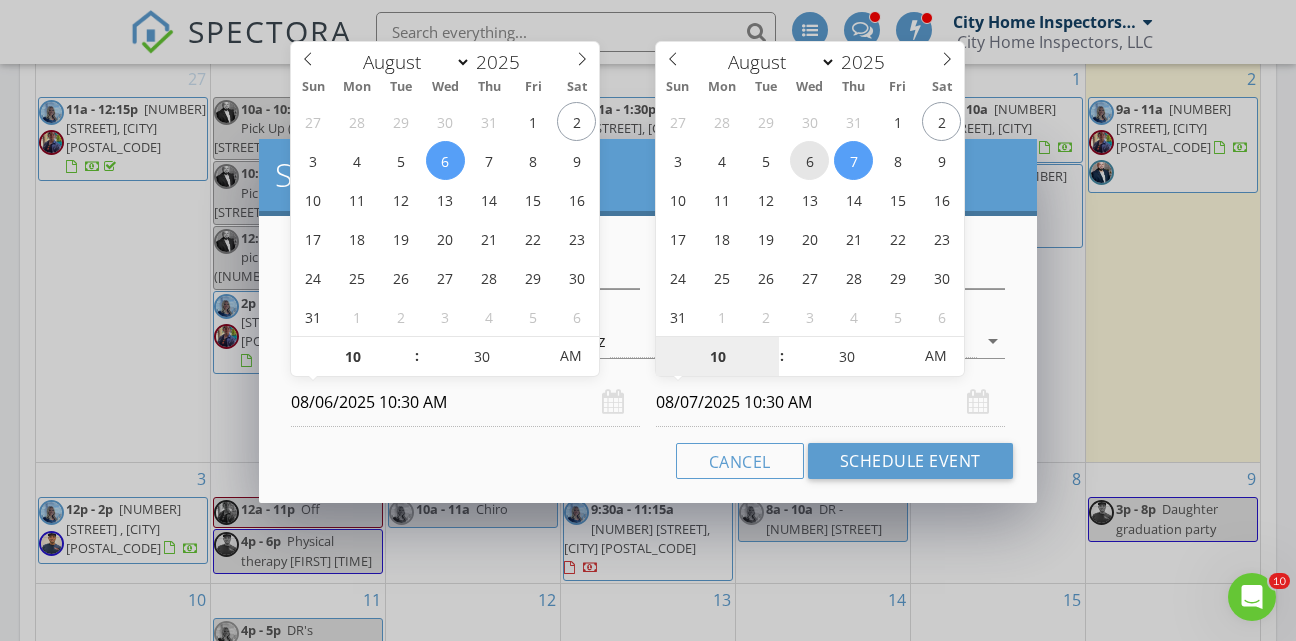 type on "08/06/2025 10:30 AM" 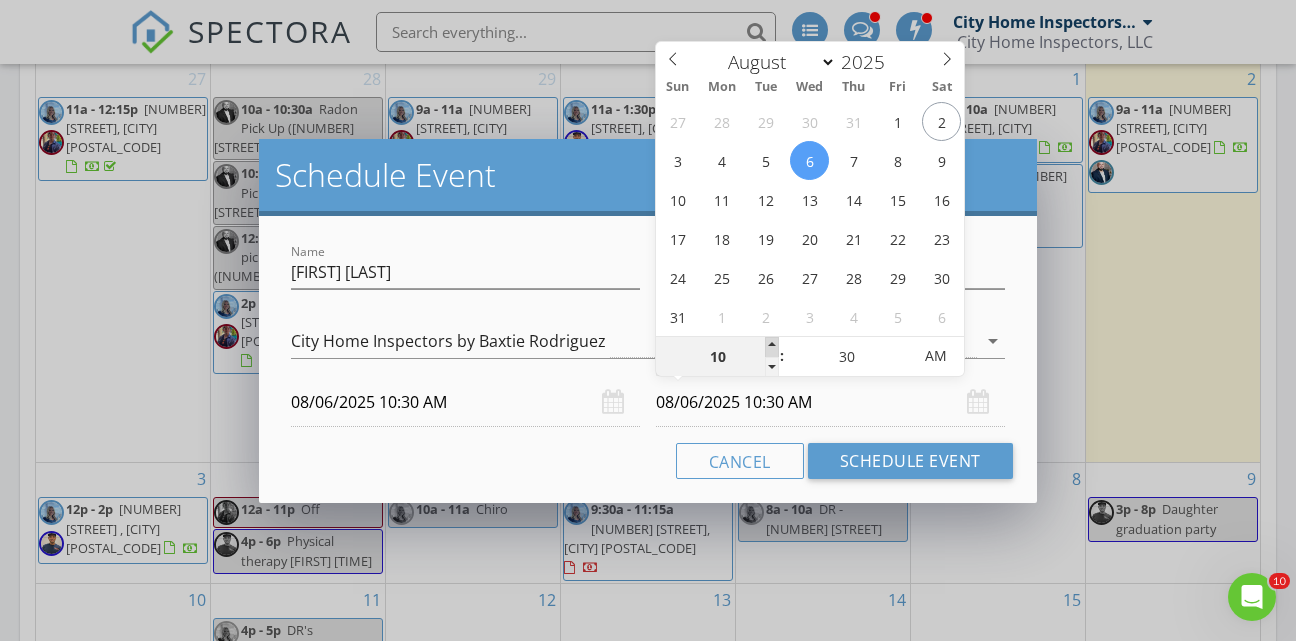 type on "11" 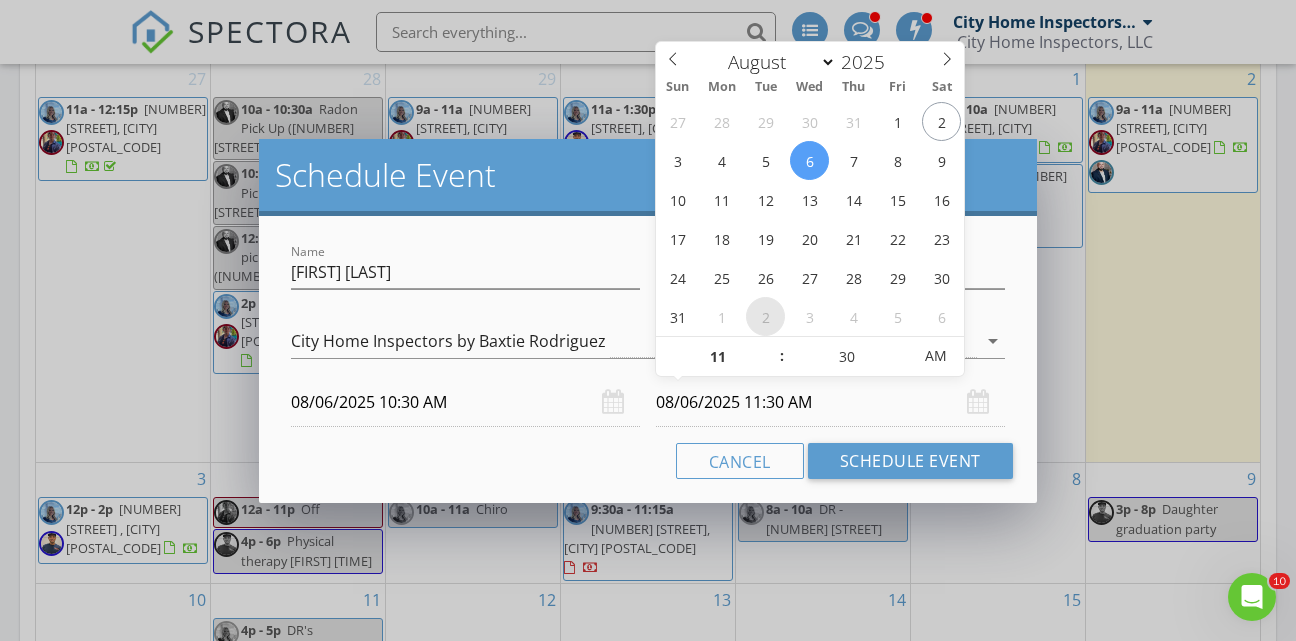 click at bounding box center [772, 347] 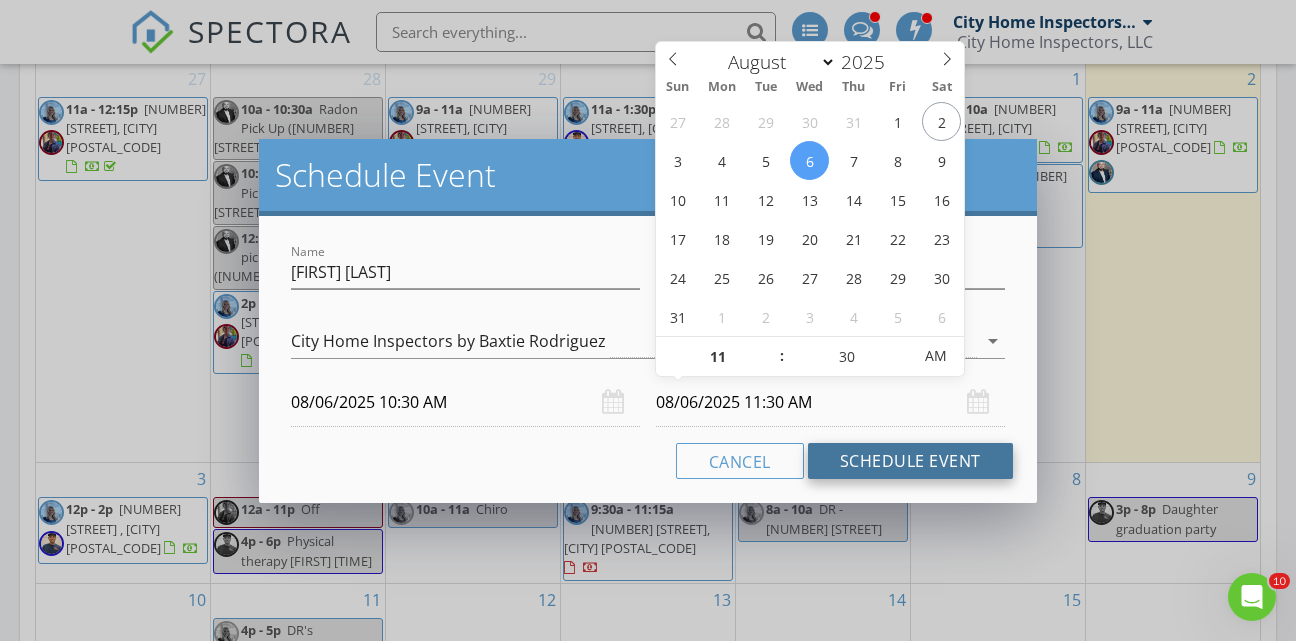 click on "Schedule Event" at bounding box center (910, 461) 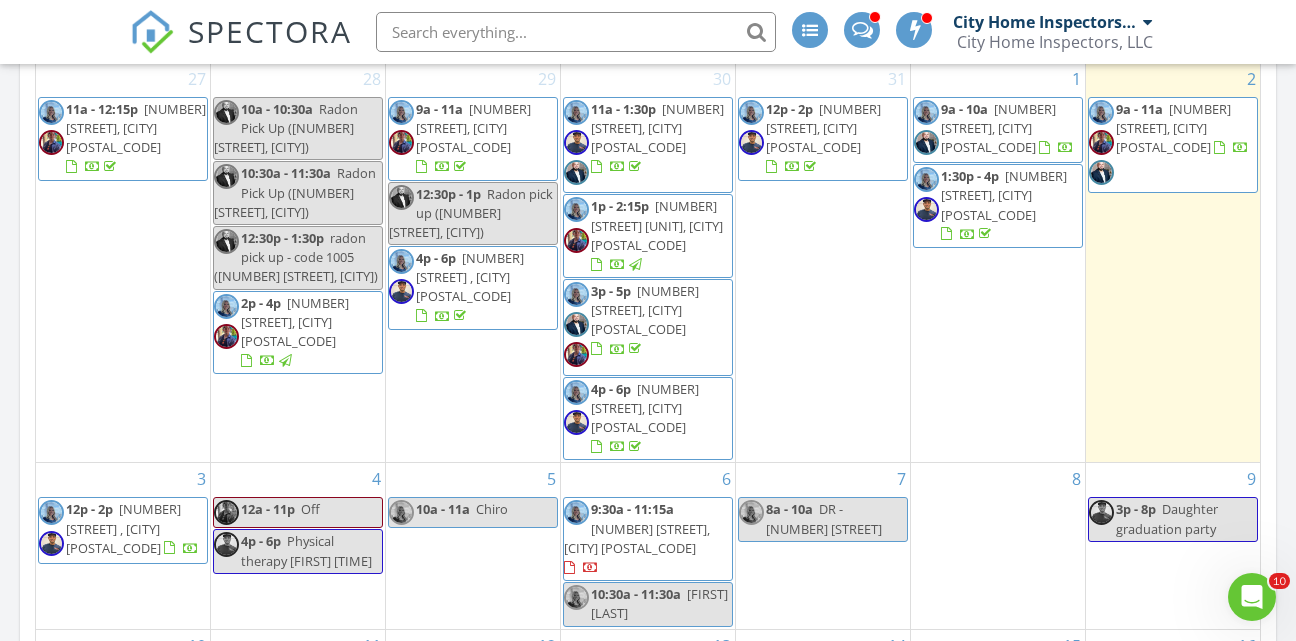 scroll, scrollTop: 47, scrollLeft: 0, axis: vertical 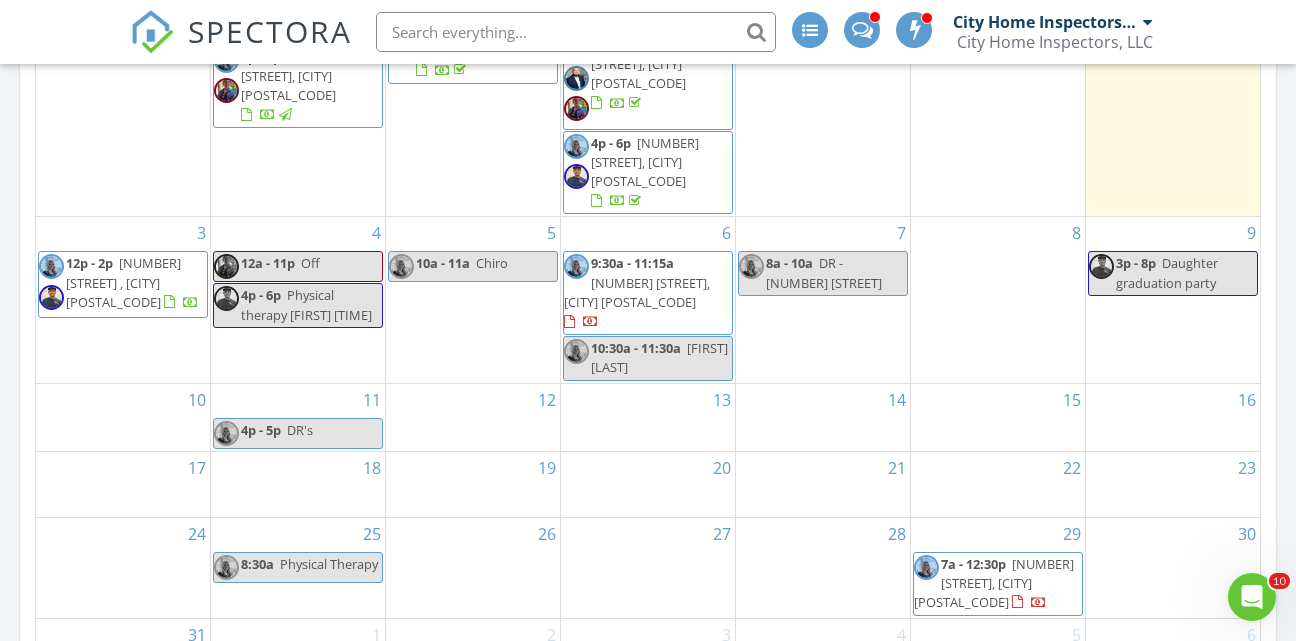 click on "Physical Therapy" at bounding box center (329, 564) 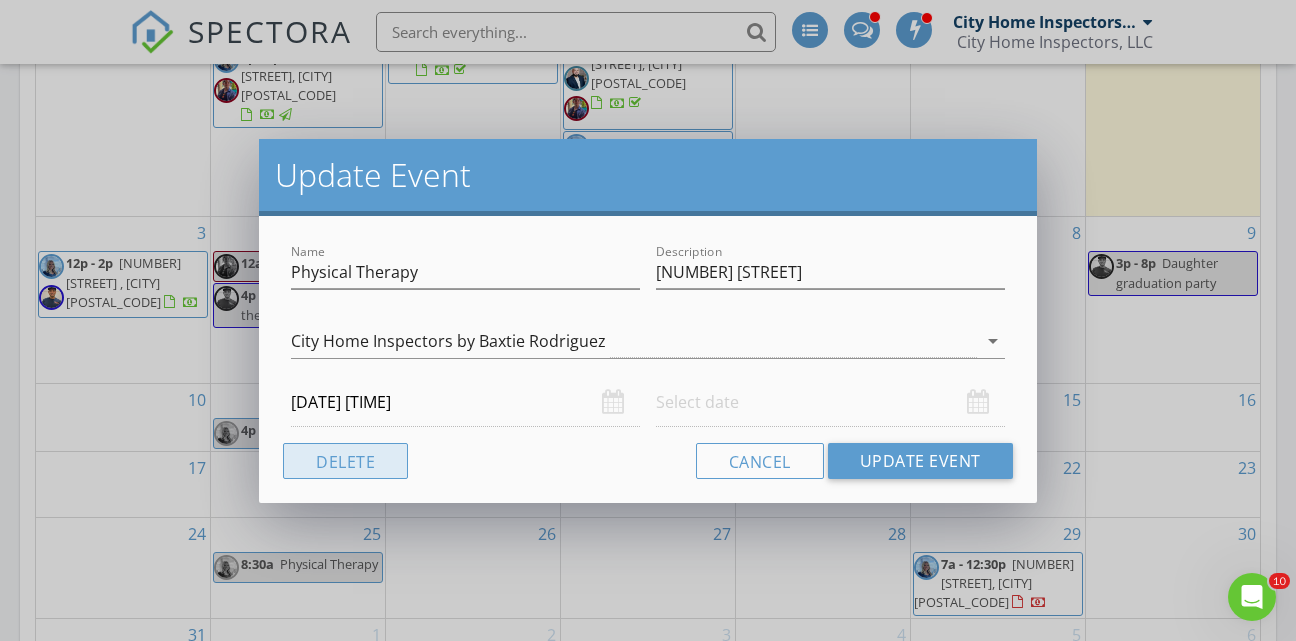 click on "Delete" at bounding box center [345, 461] 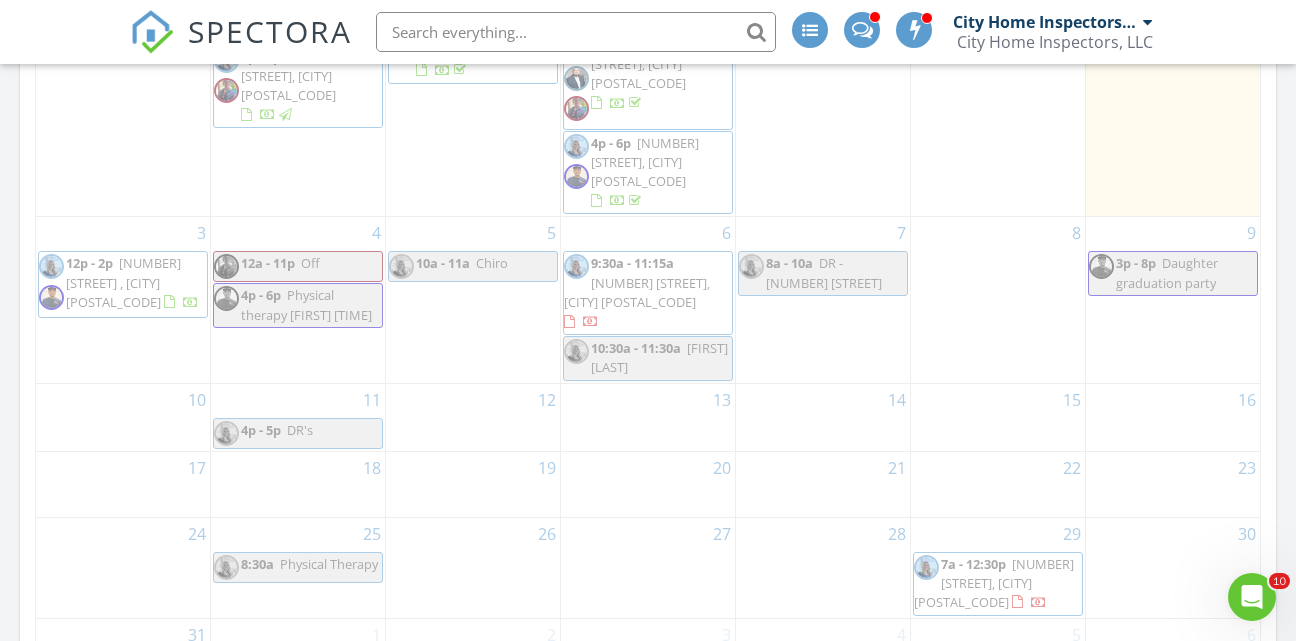 scroll, scrollTop: 0, scrollLeft: 0, axis: both 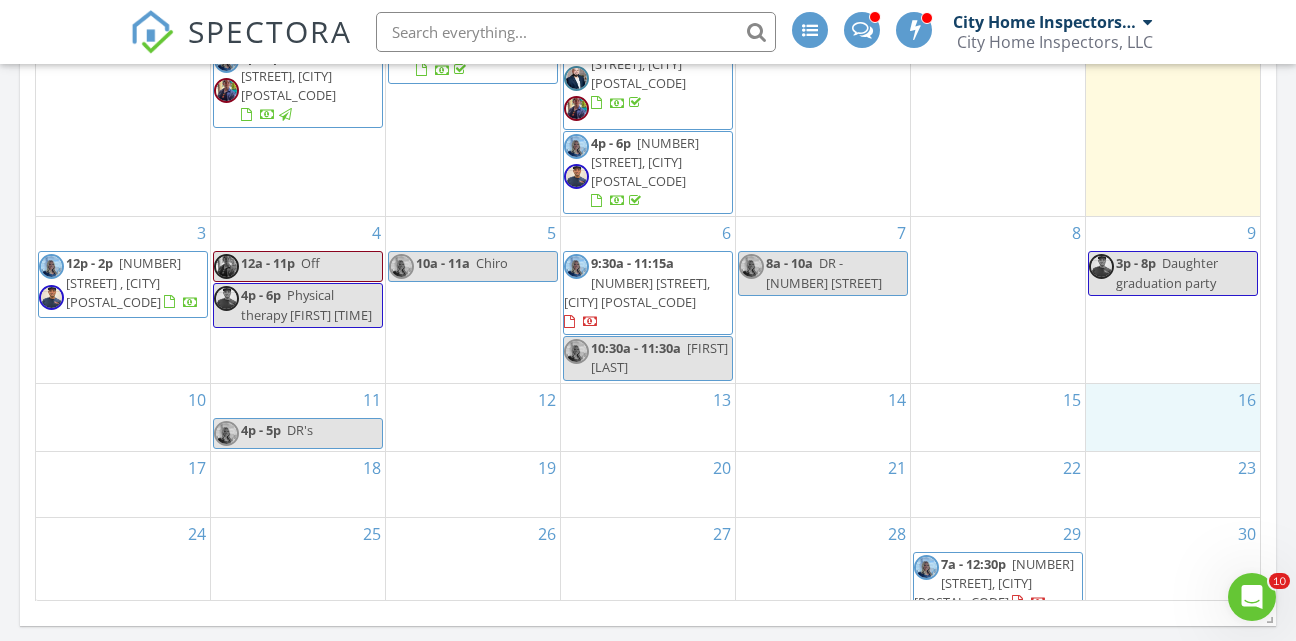 click on "16" at bounding box center (1173, 417) 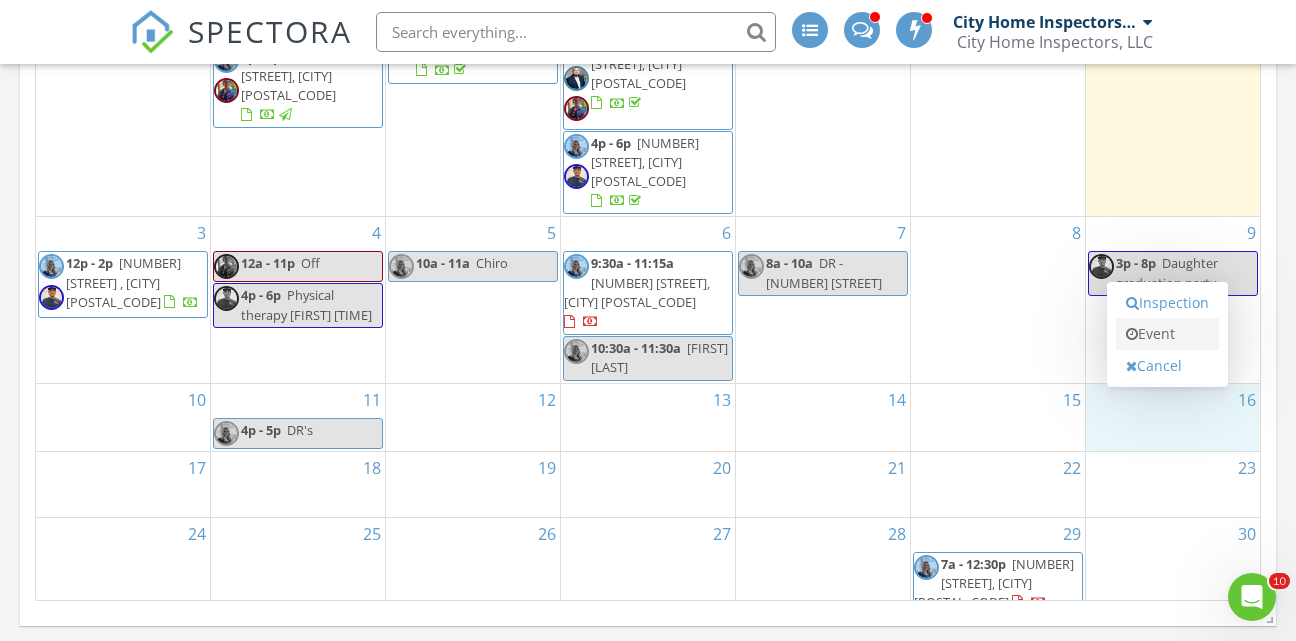 click on "Event" at bounding box center [1167, 334] 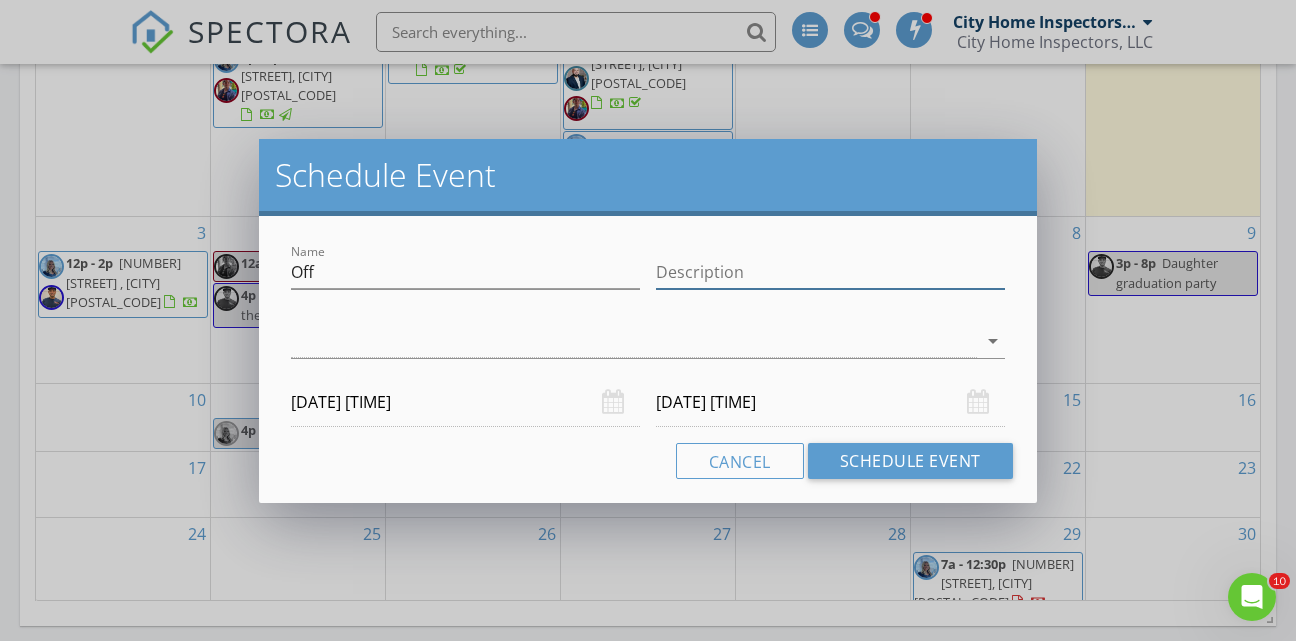 click on "Description" at bounding box center [830, 272] 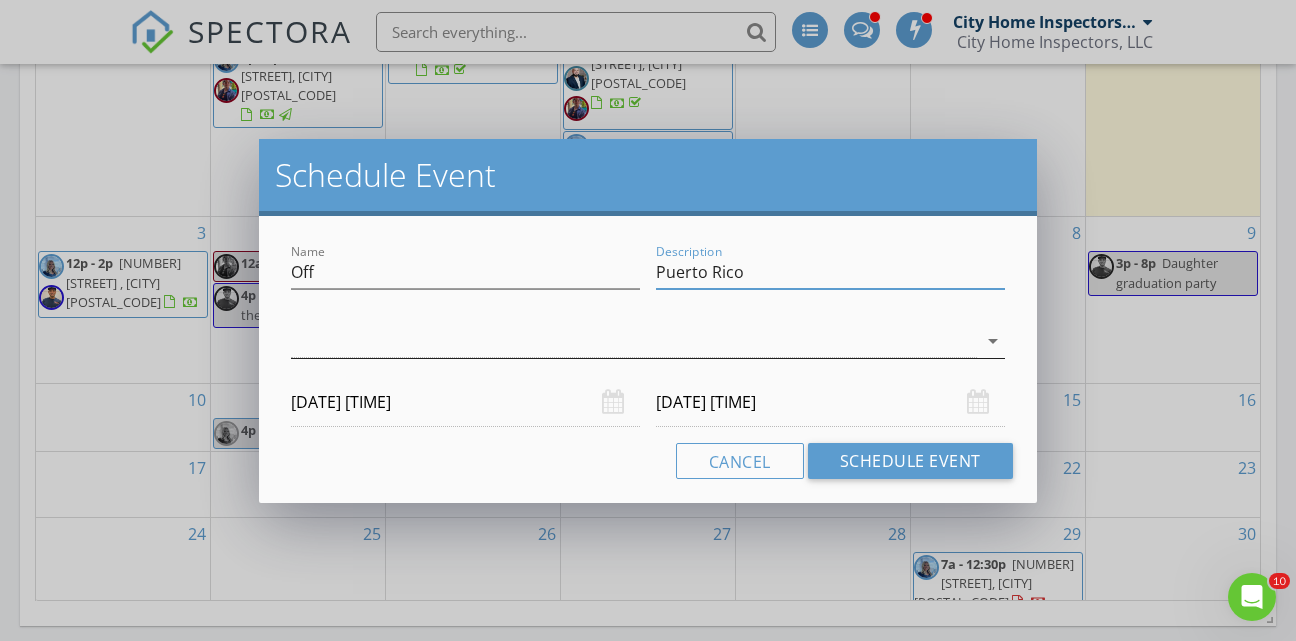 type on "Puerto Rico" 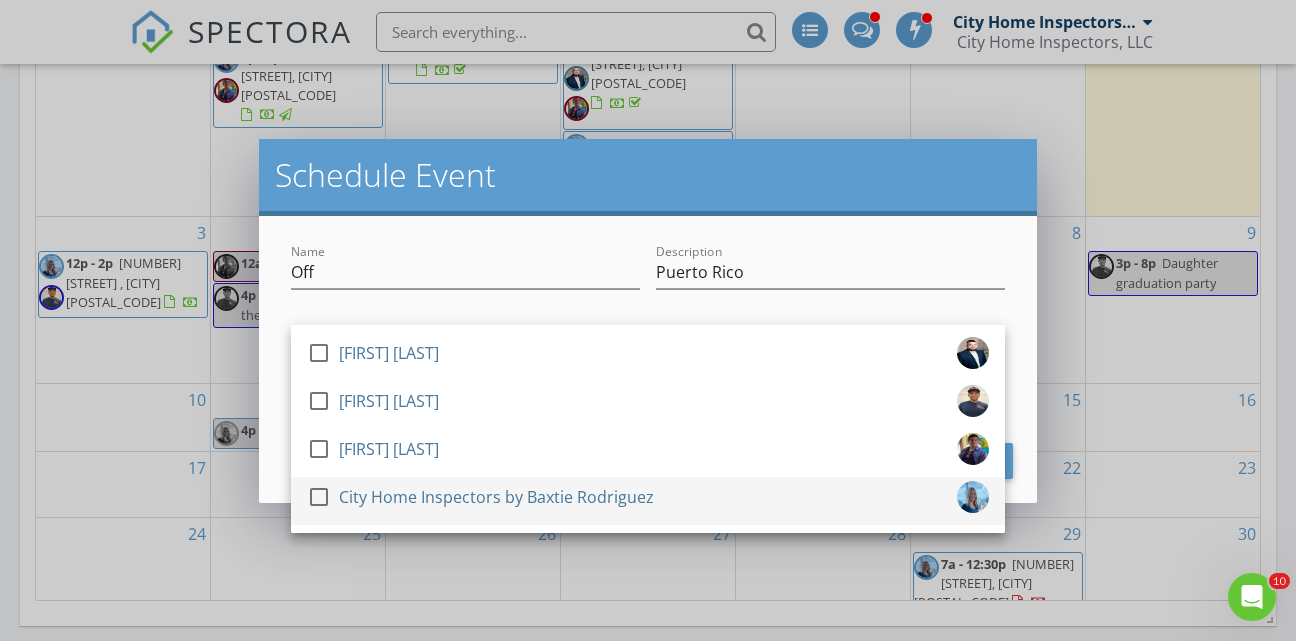click on "City Home Inspectors by Baxtie Rodriguez" at bounding box center [496, 497] 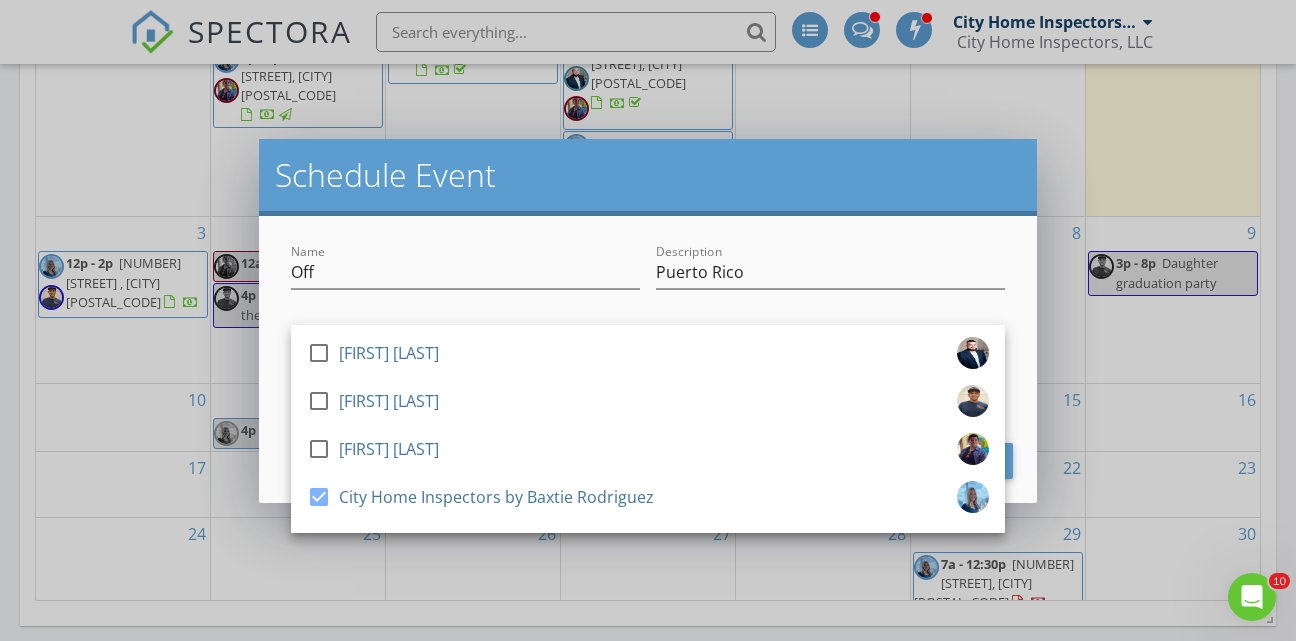click on "check_box_outline_blank   [FIRST] [LAST]   check_box_outline_blank   [FIRST] [LAST]   check_box_outline_blank   [FIRST] [LAST]   check_box   City Home Inspectors by [LAST] [LAST]   City Home Inspectors by [LAST] [LAST] arrow_drop_down" at bounding box center [648, 343] 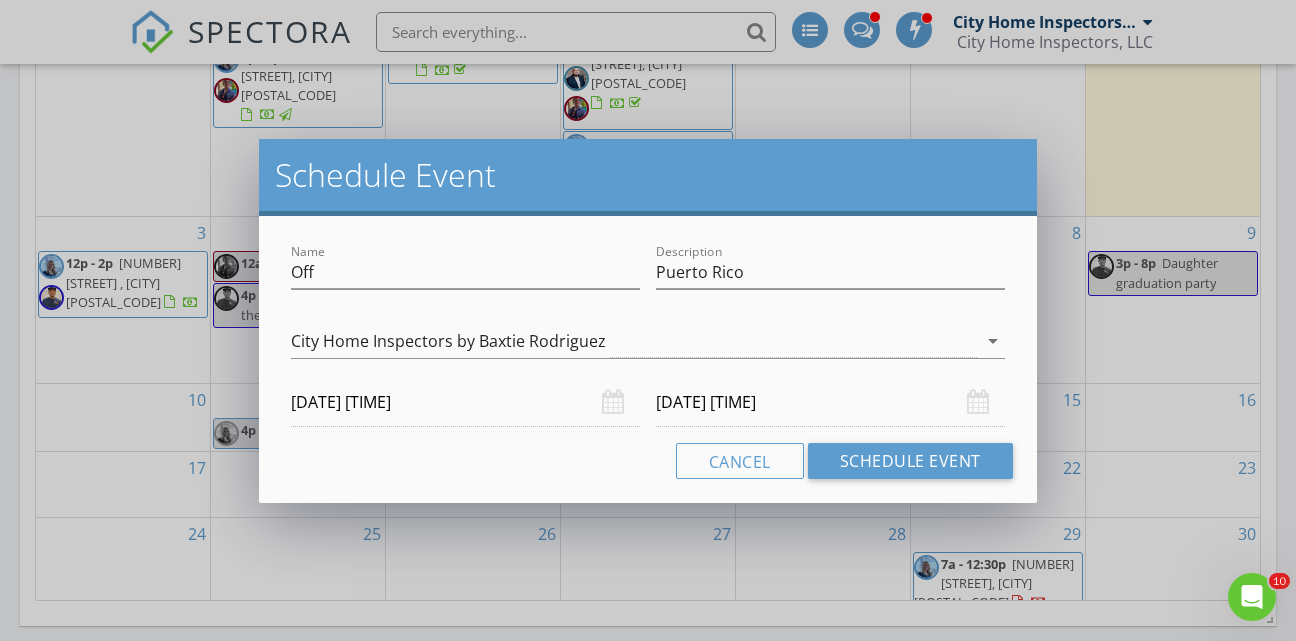 click on "[DATE] [TIME]" at bounding box center [830, 402] 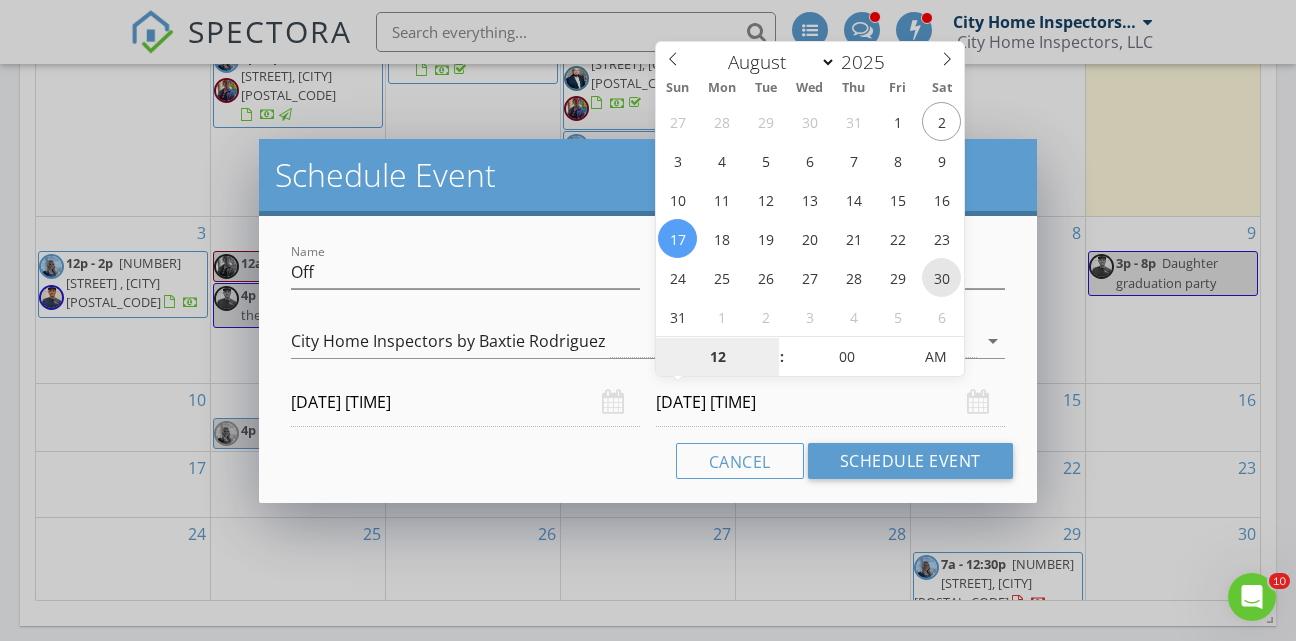 type on "[DATE] [TIME]" 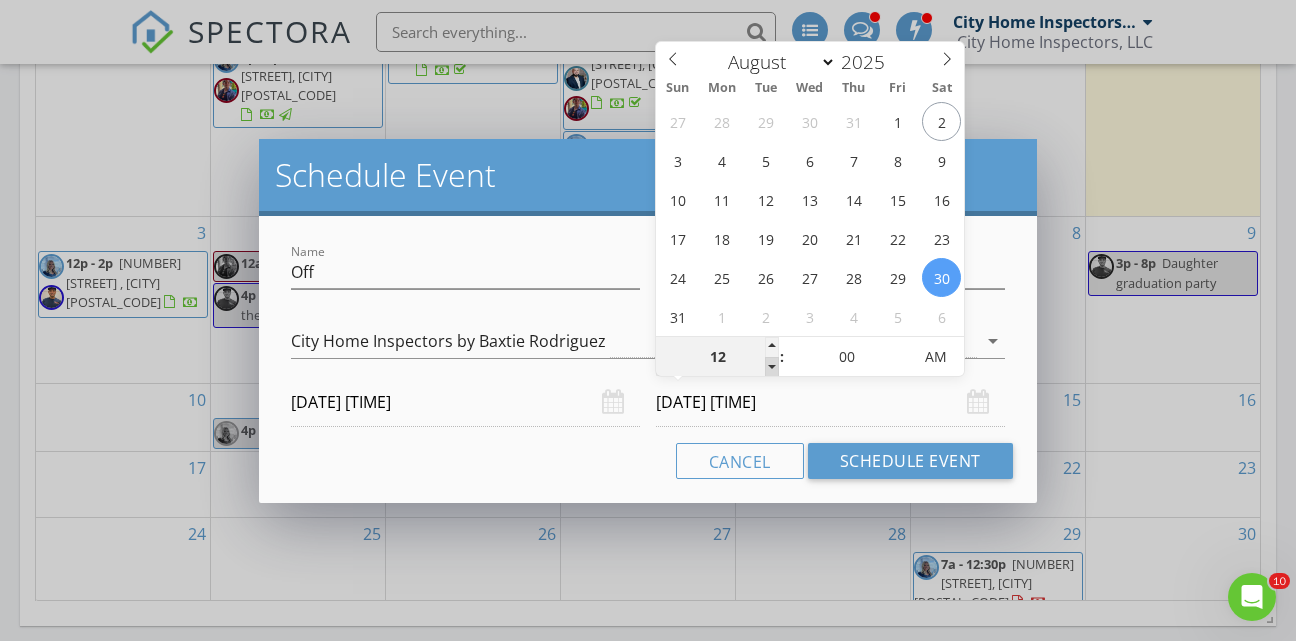 type on "11" 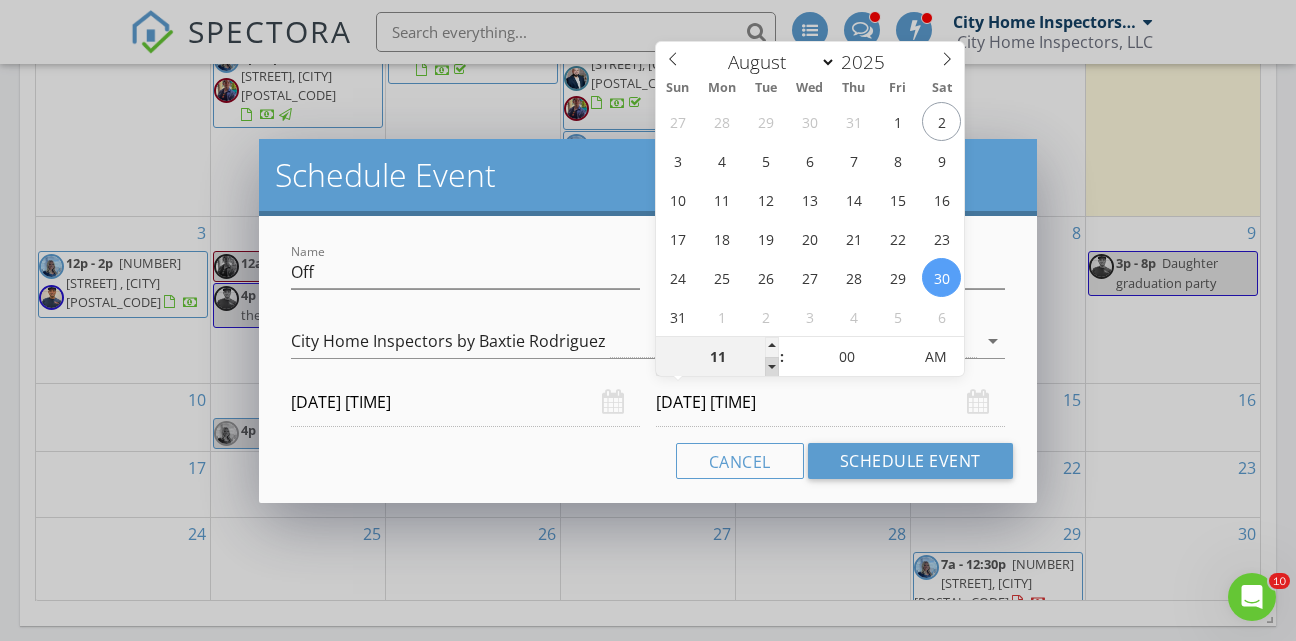 type on "[DATE] [TIME]" 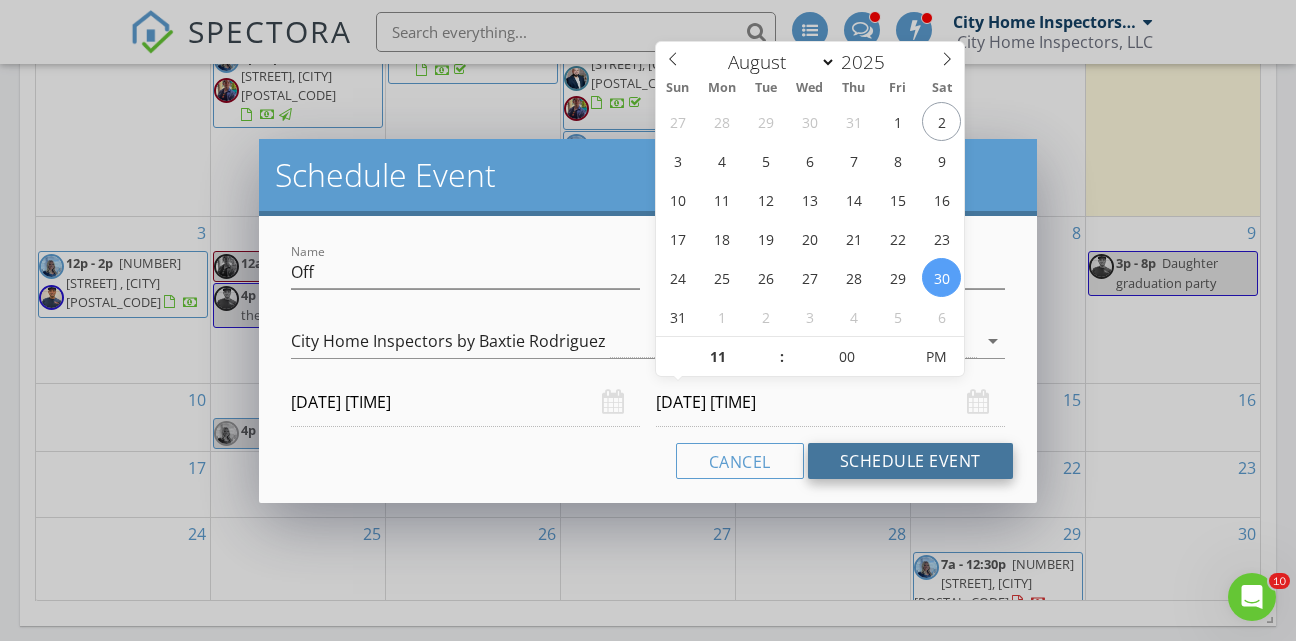 click on "Schedule Event" at bounding box center (910, 461) 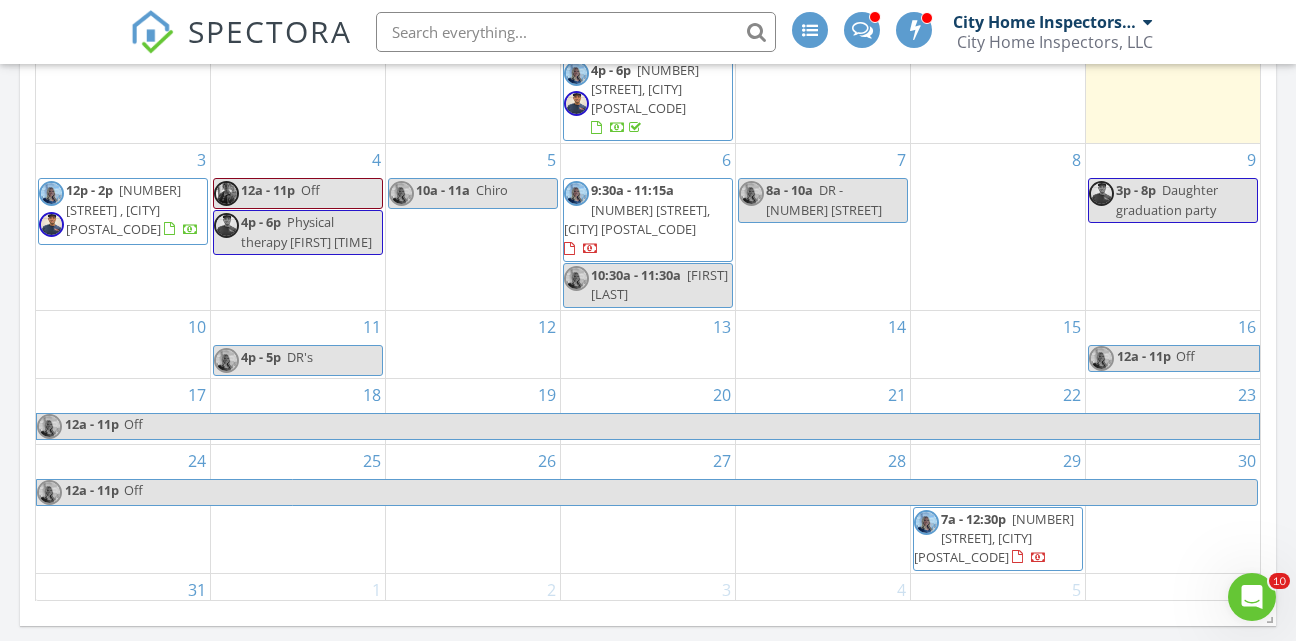 scroll, scrollTop: 75, scrollLeft: 0, axis: vertical 